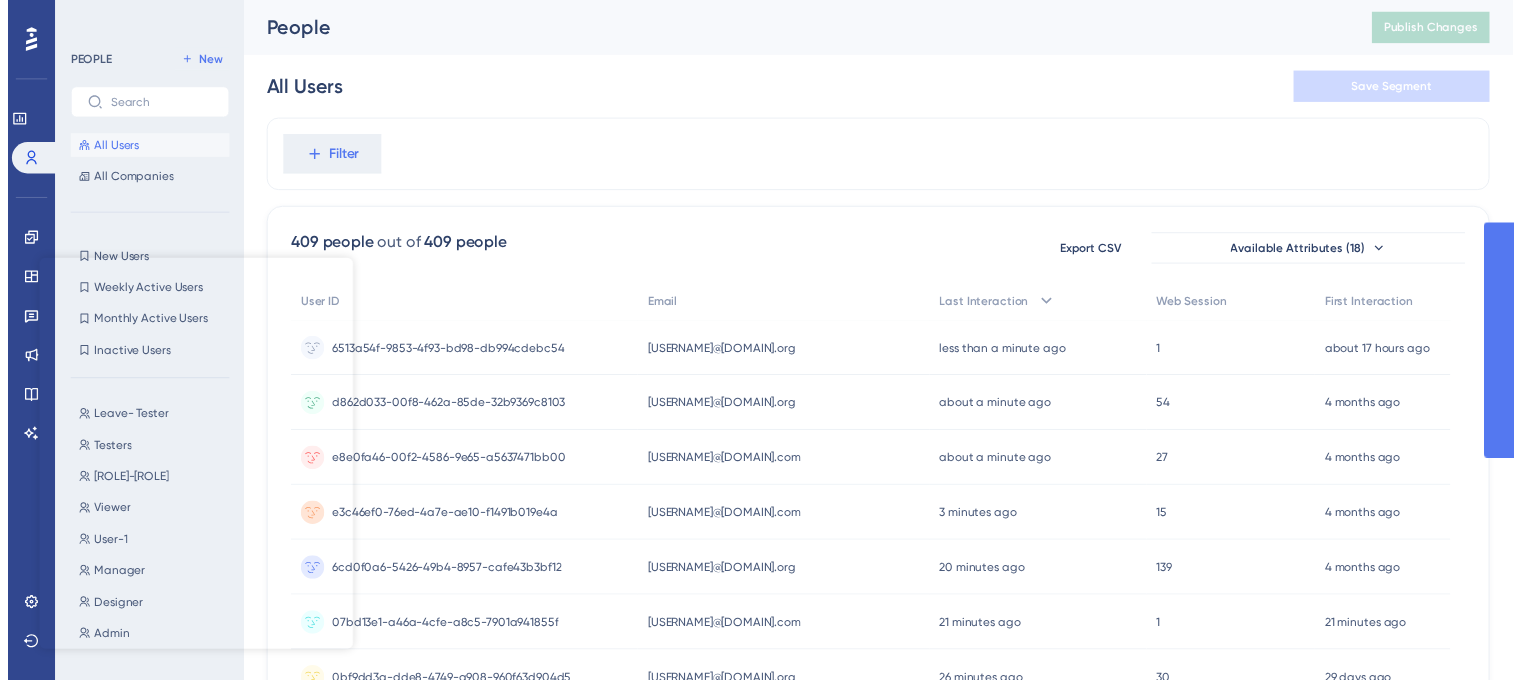 scroll, scrollTop: 0, scrollLeft: 0, axis: both 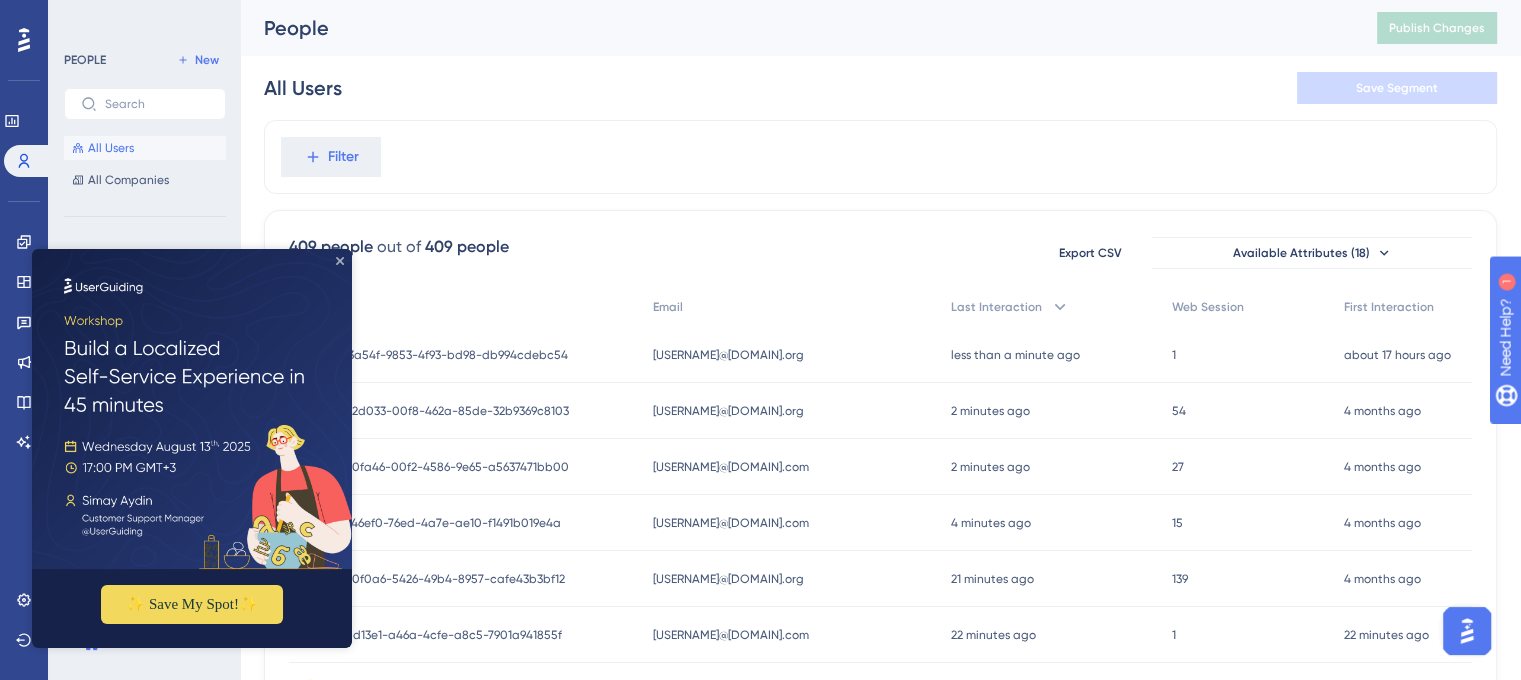click 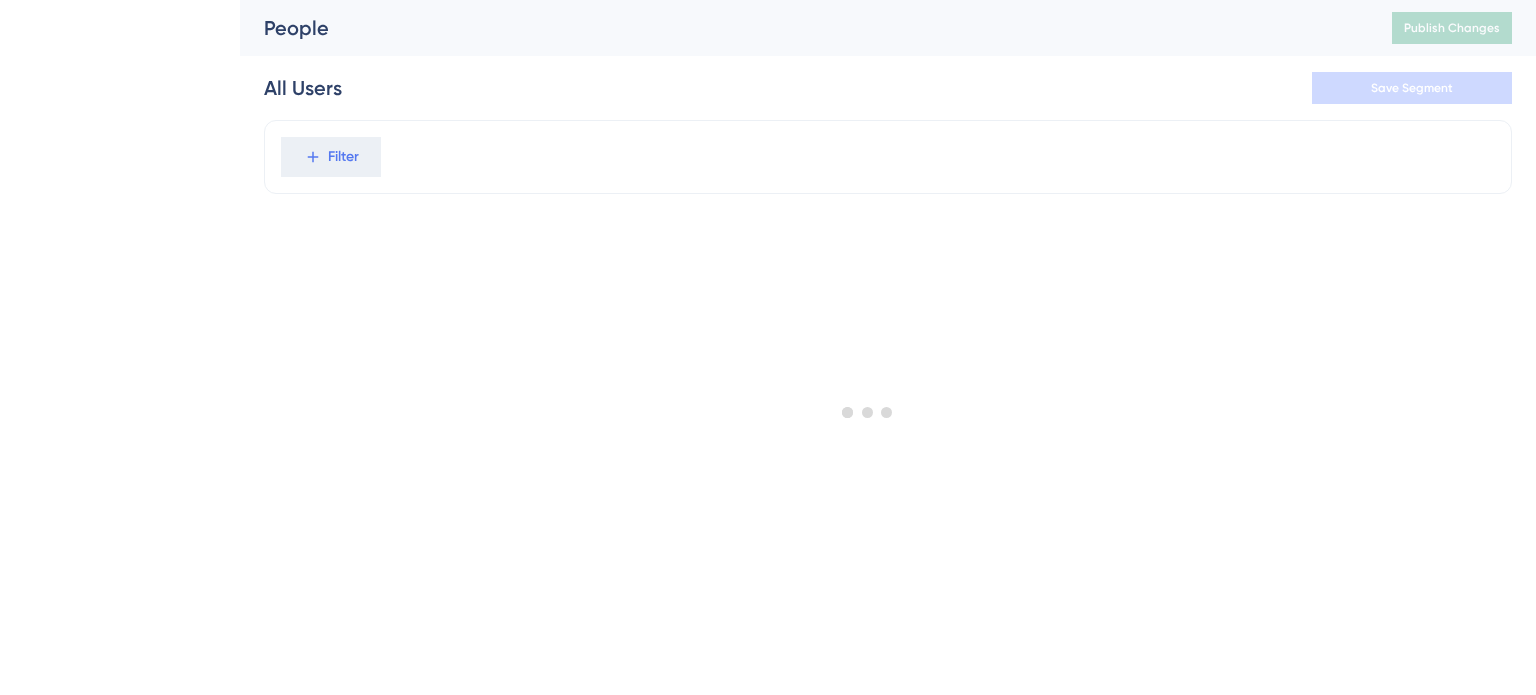 scroll, scrollTop: 0, scrollLeft: 0, axis: both 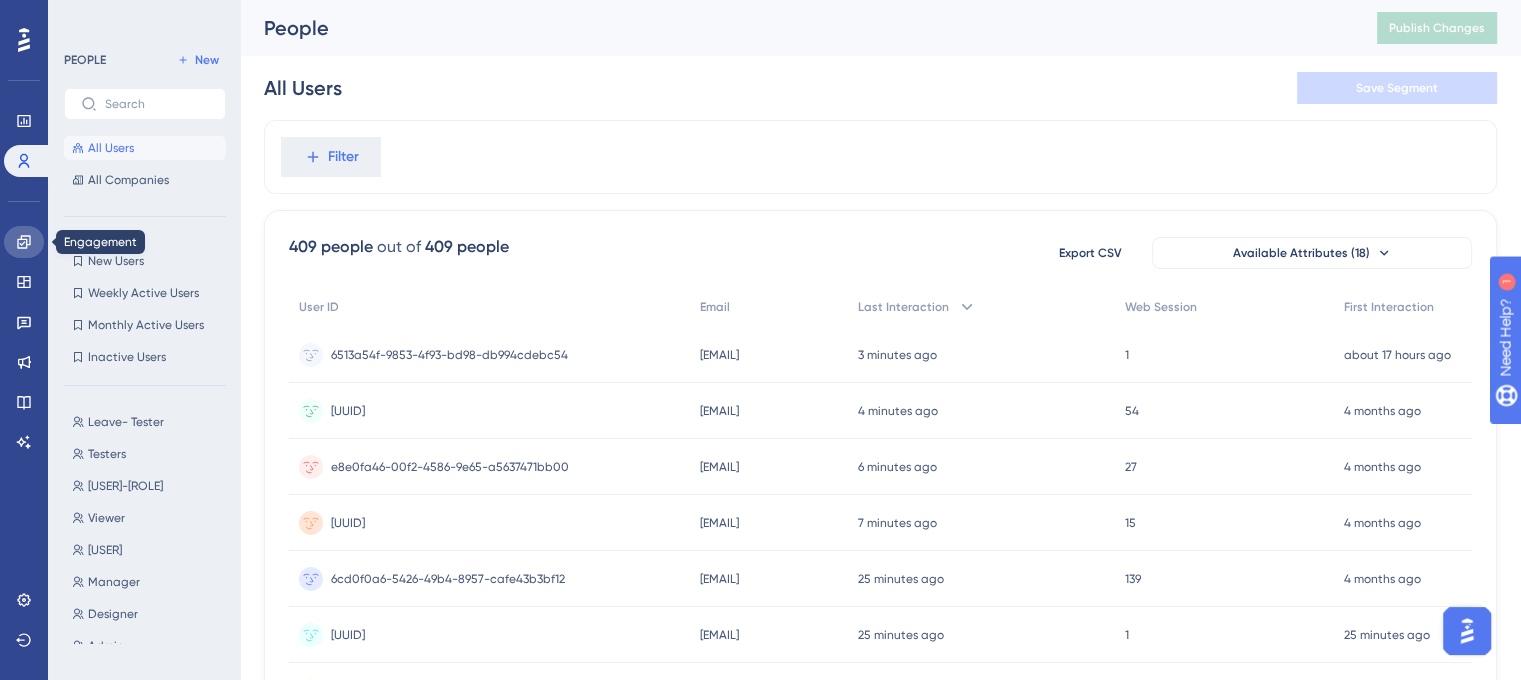 click 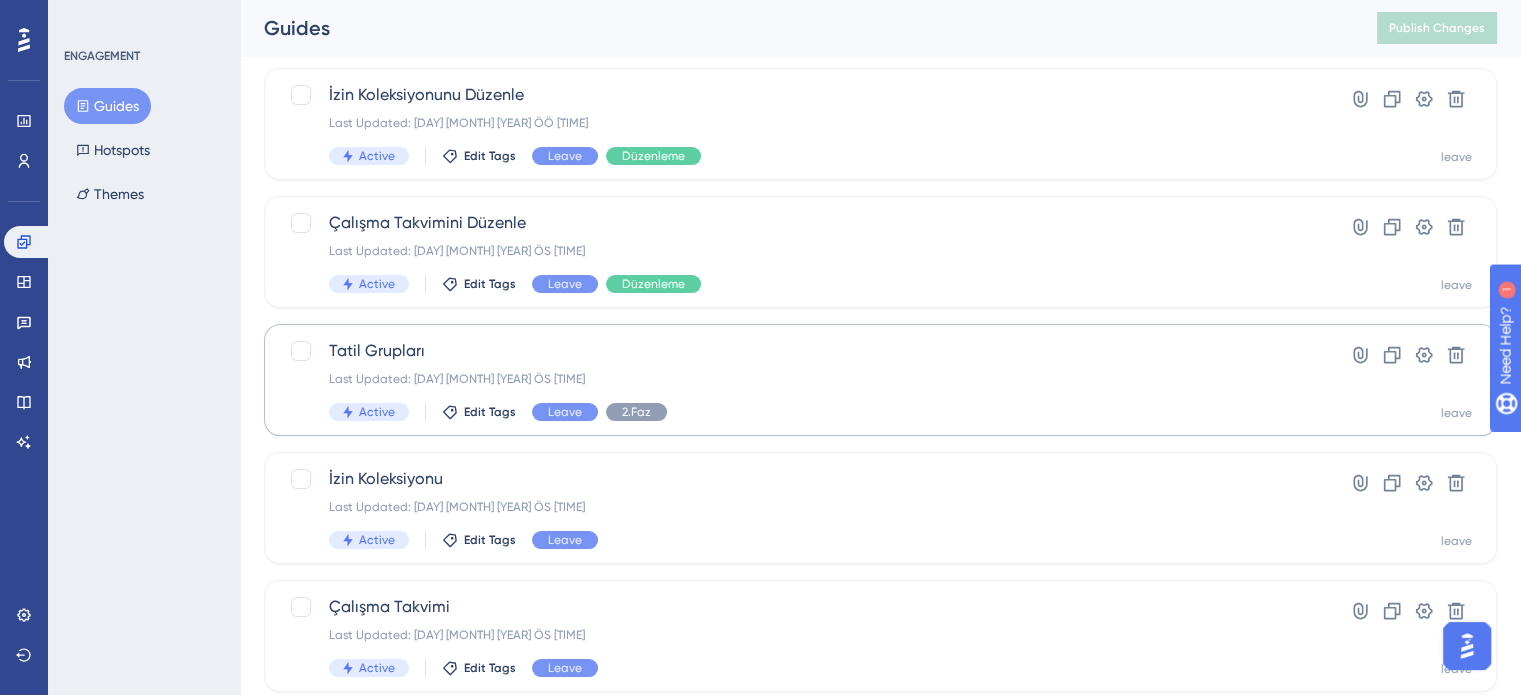 scroll, scrollTop: 200, scrollLeft: 0, axis: vertical 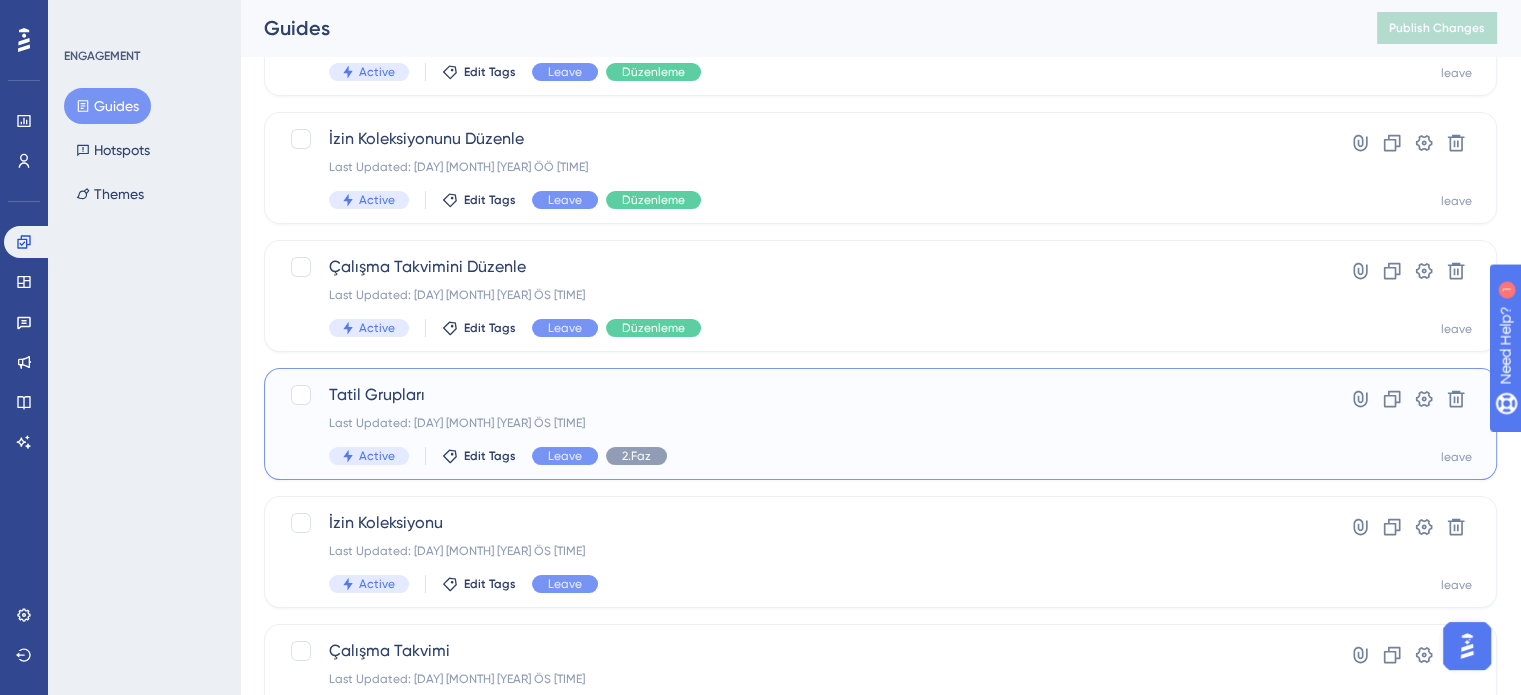 click on "Tatil Grupları" at bounding box center (800, 395) 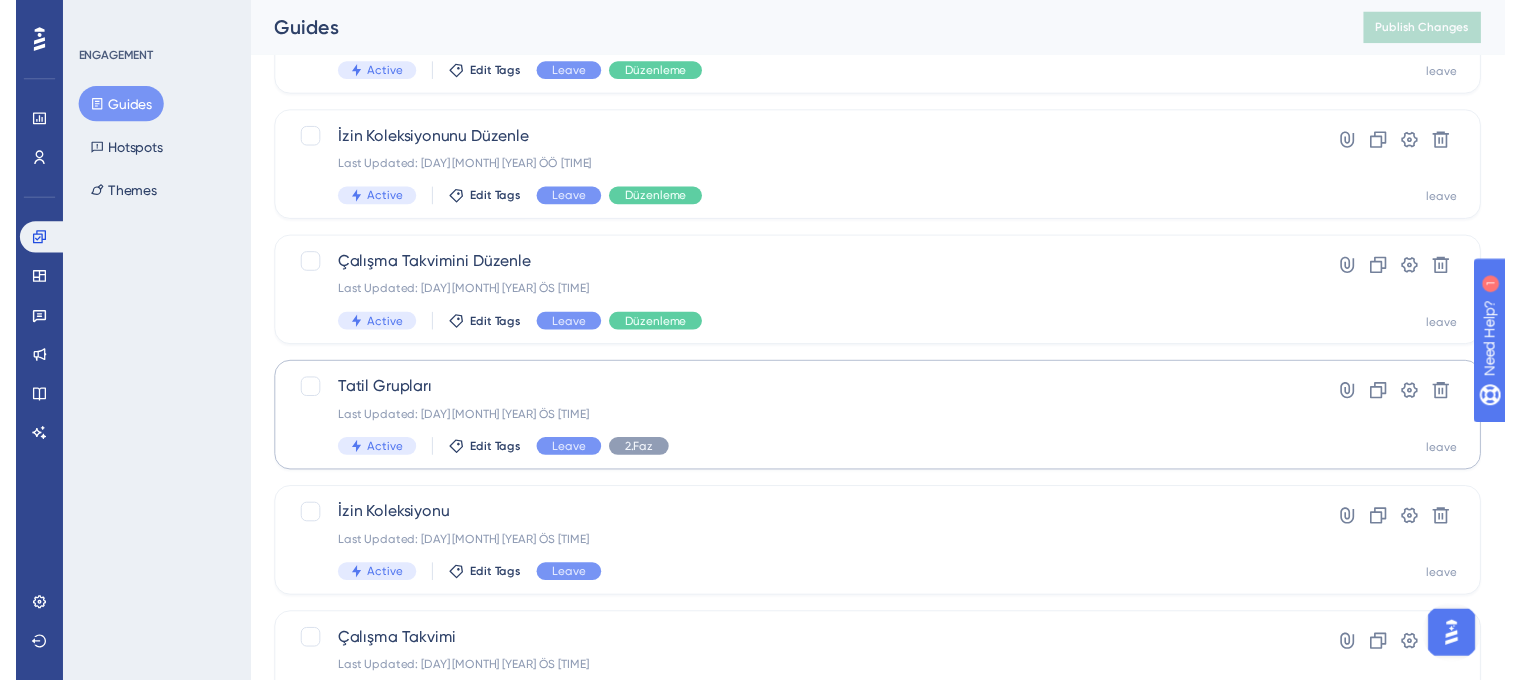scroll, scrollTop: 0, scrollLeft: 0, axis: both 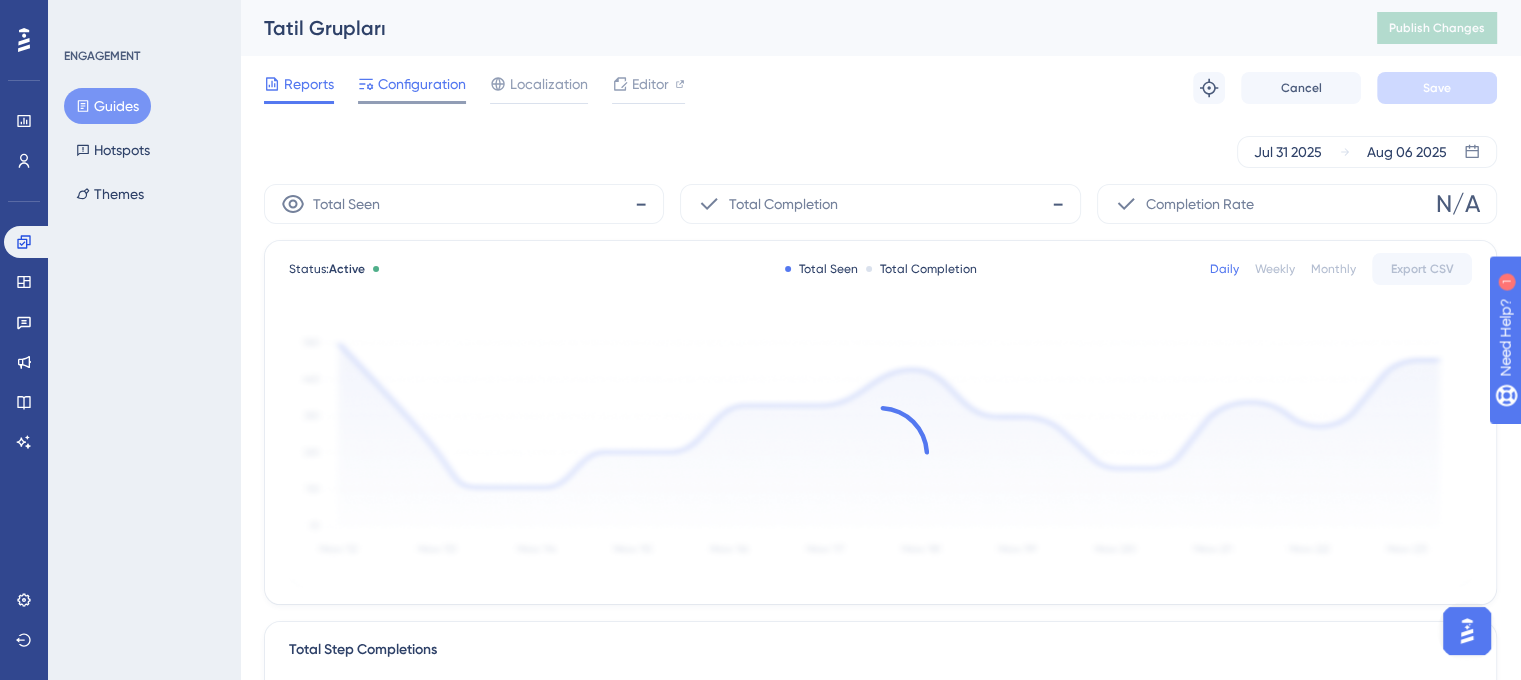 click on "Configuration" at bounding box center [422, 84] 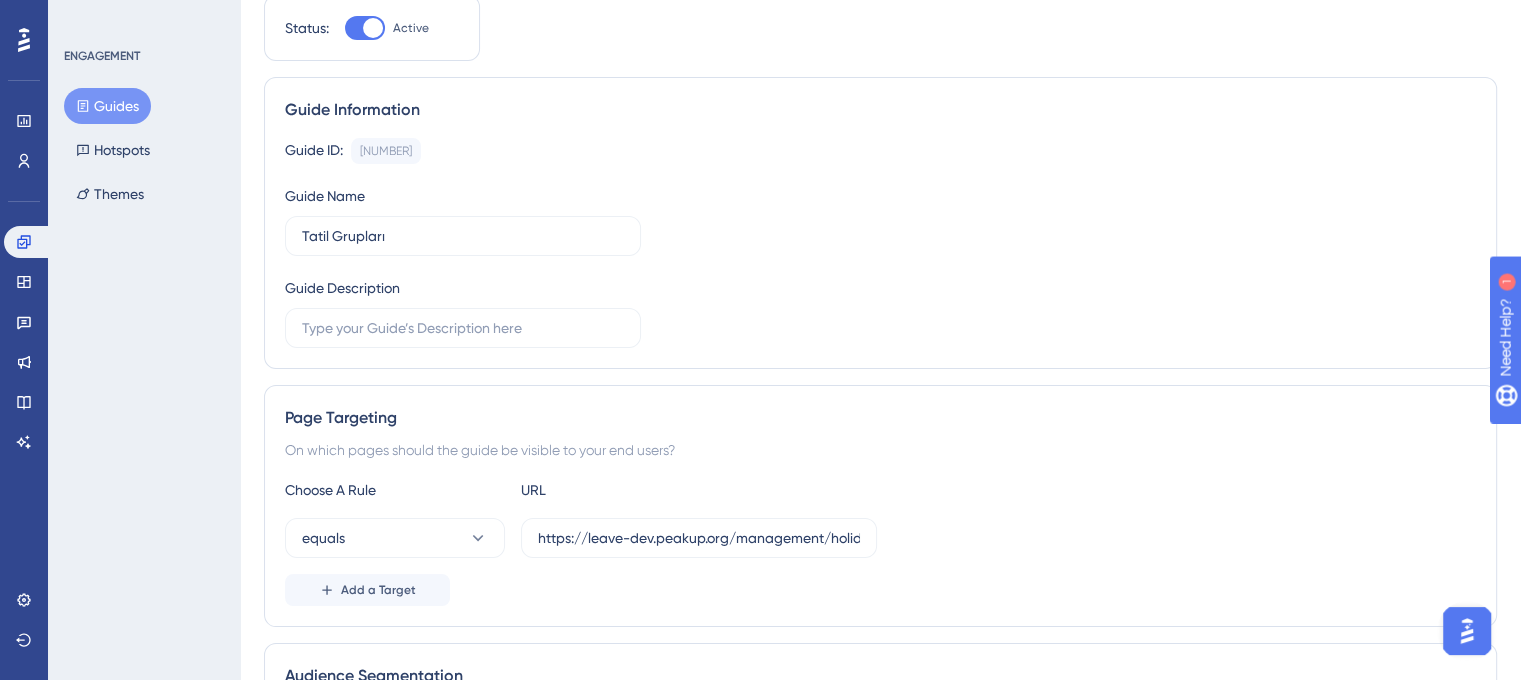 scroll, scrollTop: 400, scrollLeft: 0, axis: vertical 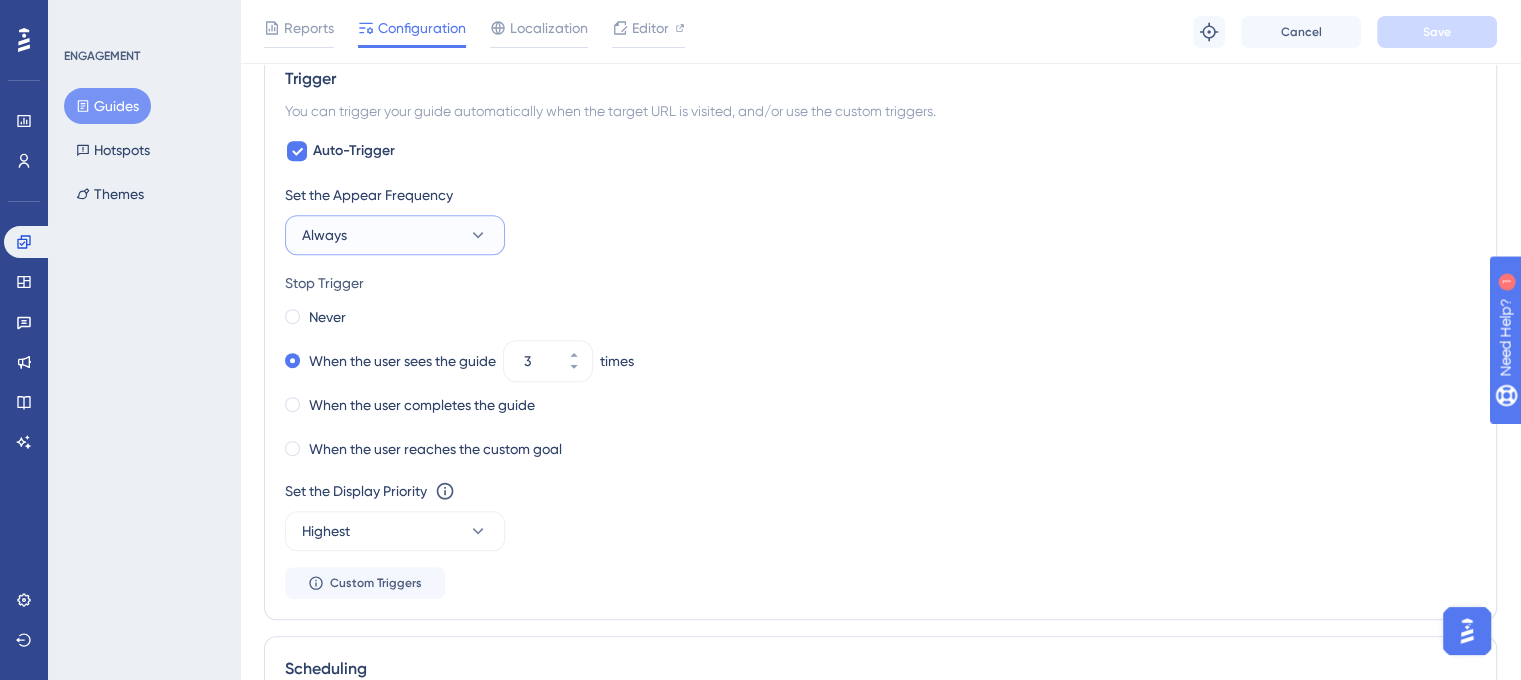 click on "Always" at bounding box center [395, 235] 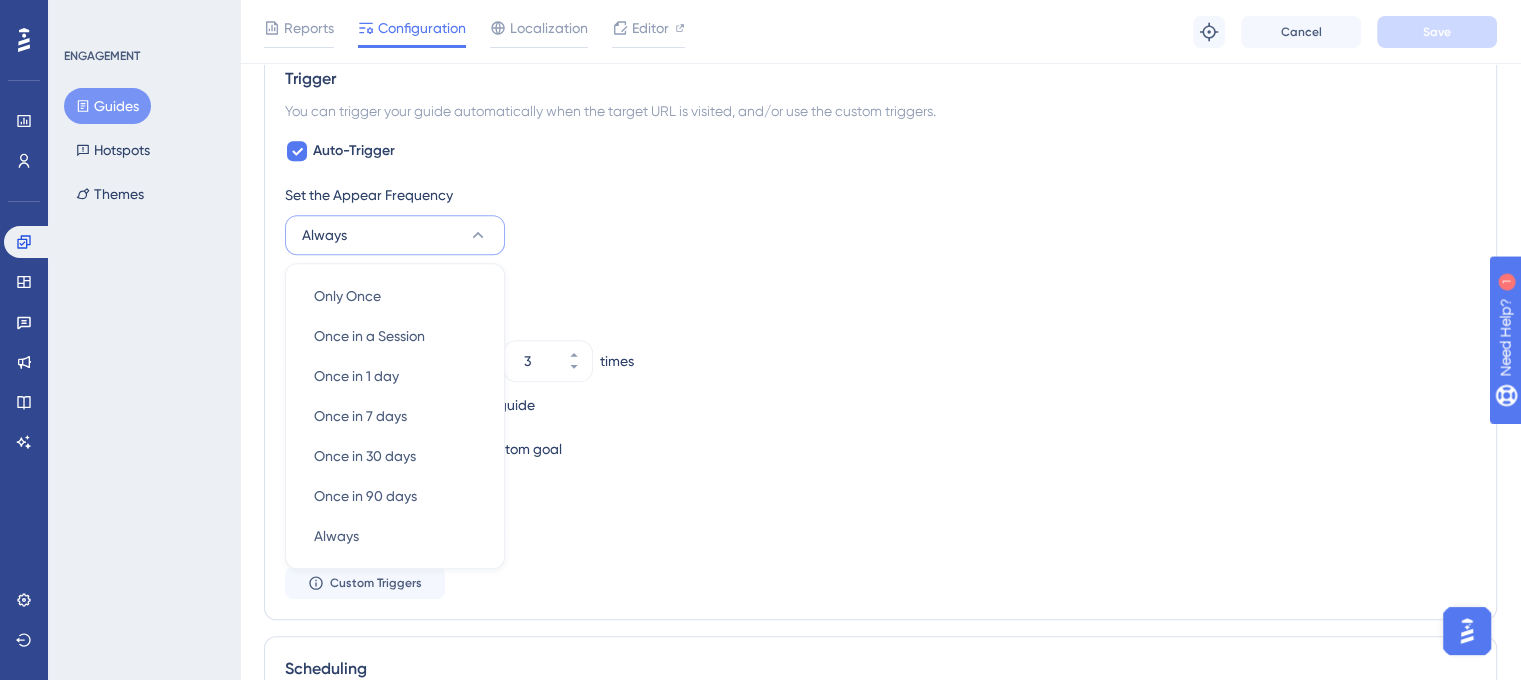 scroll, scrollTop: 972, scrollLeft: 0, axis: vertical 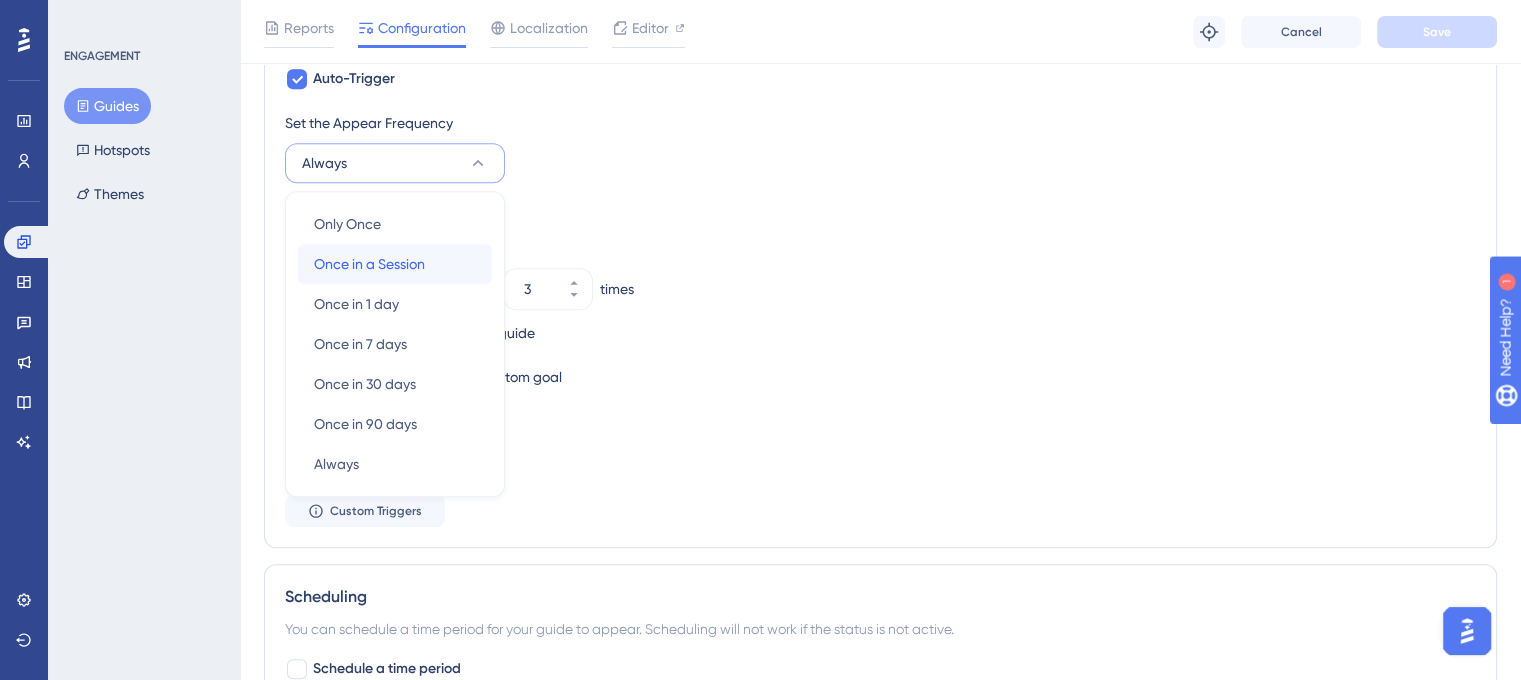 click on "Once in a Session Once in a Session" at bounding box center [395, 264] 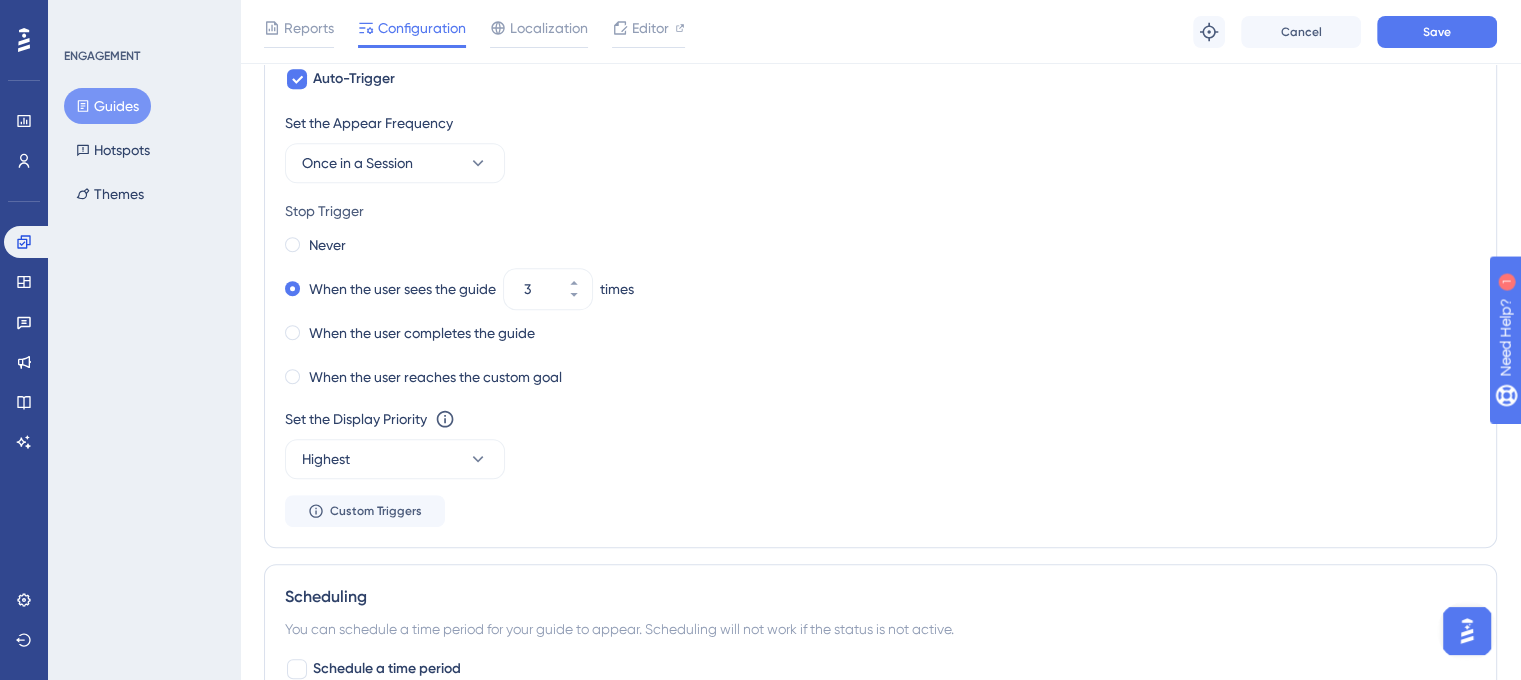 click on "Never" at bounding box center [880, 245] 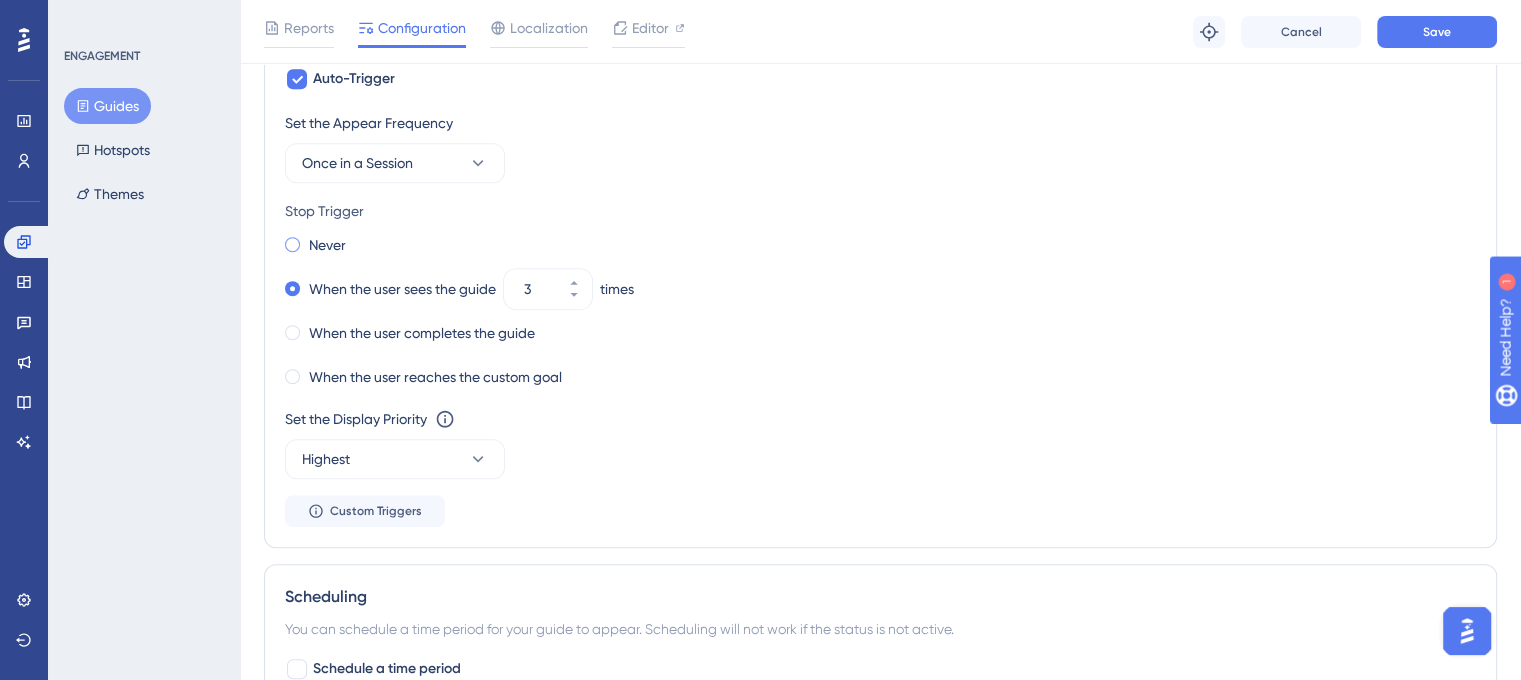 click on "Never" at bounding box center [327, 245] 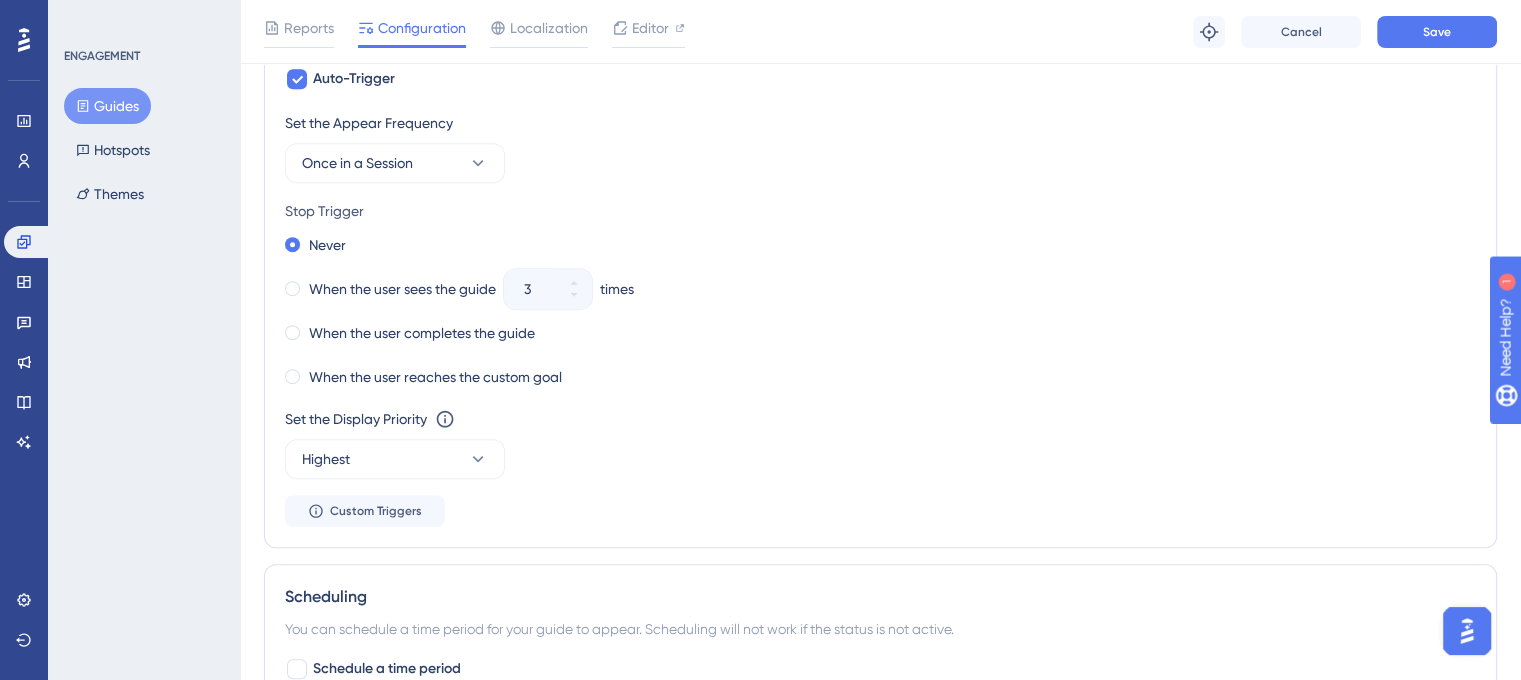 click on "Never" at bounding box center [880, 245] 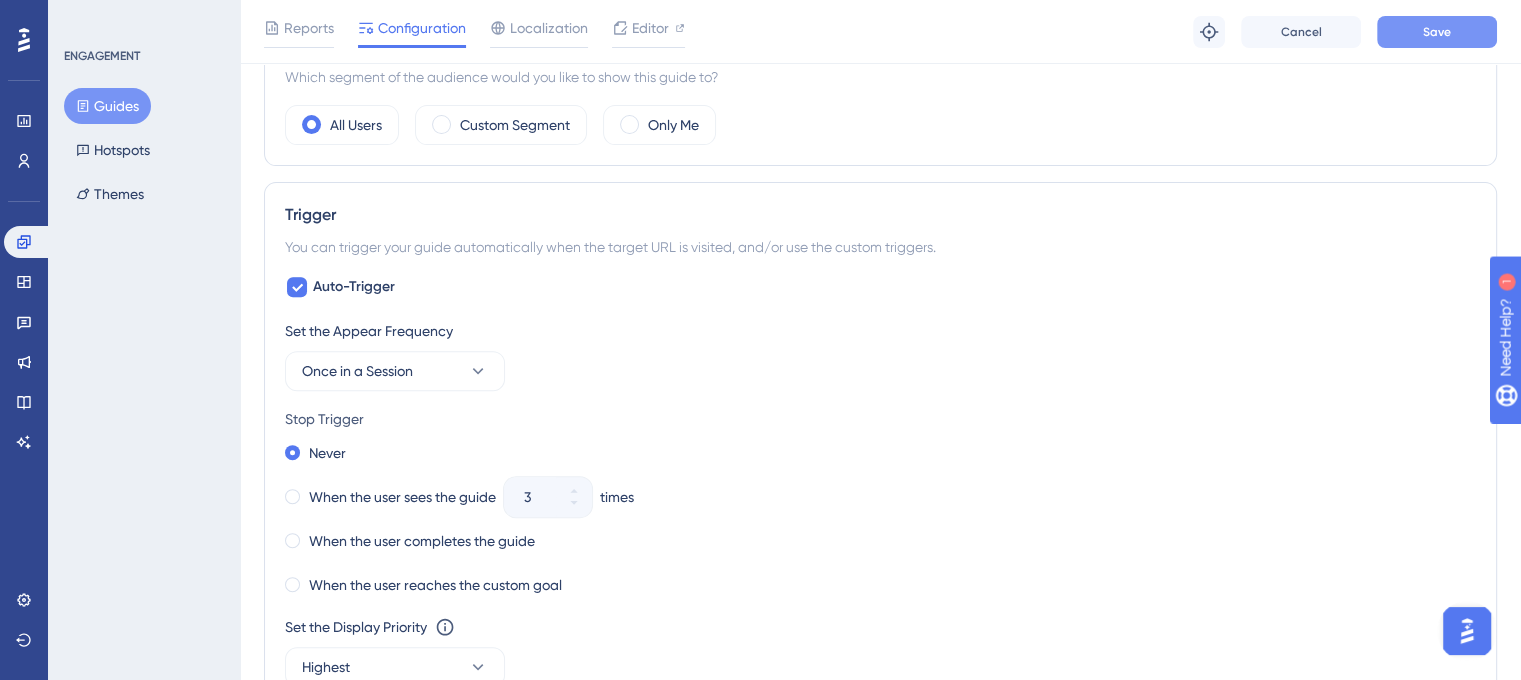 scroll, scrollTop: 654, scrollLeft: 0, axis: vertical 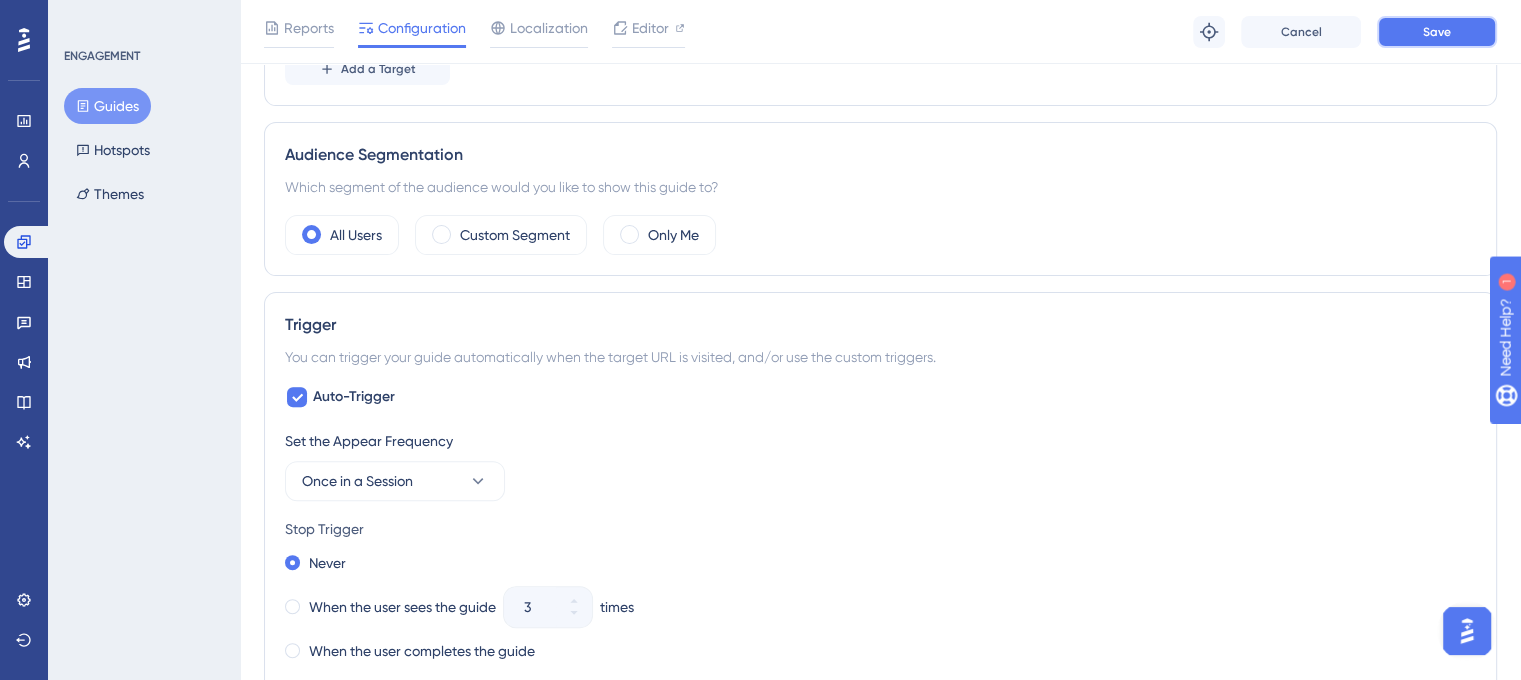 click on "Save" at bounding box center [1437, 32] 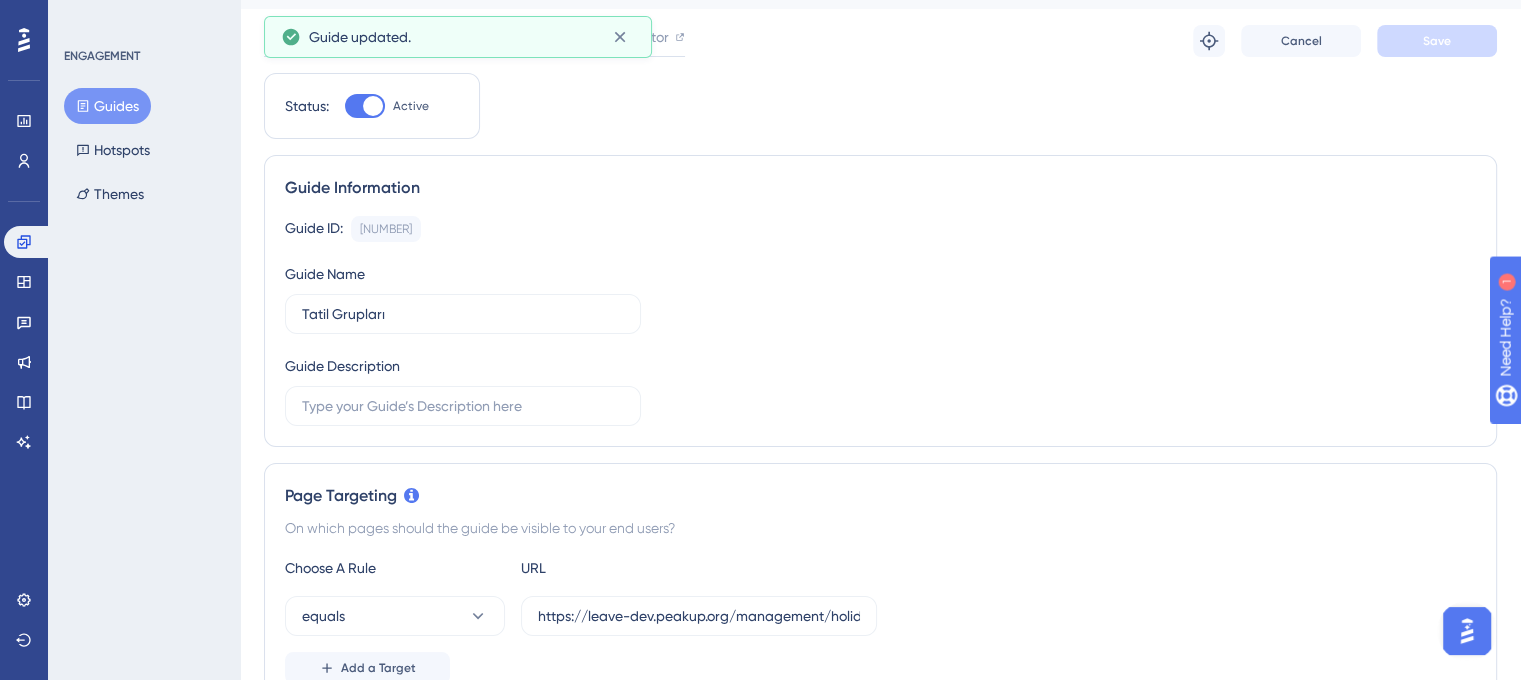 scroll, scrollTop: 0, scrollLeft: 0, axis: both 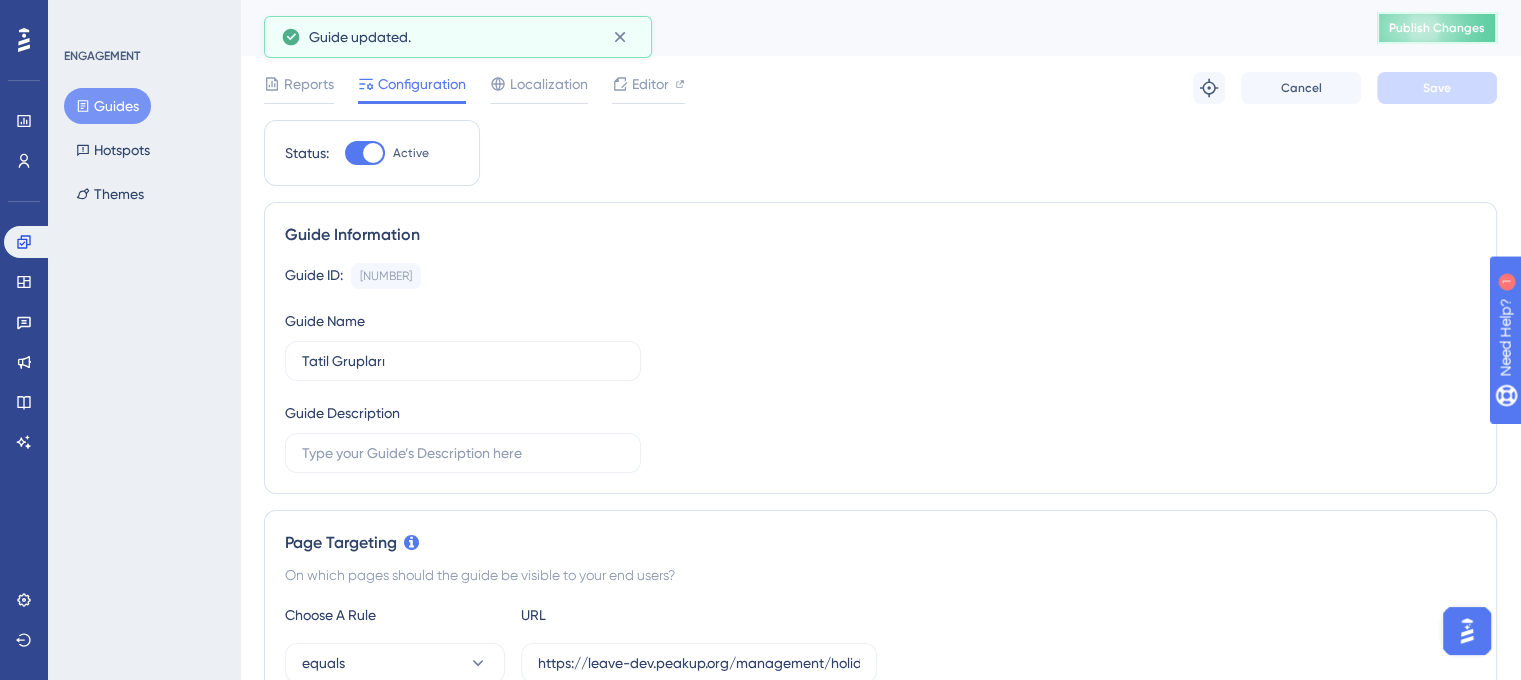 click on "Publish Changes" at bounding box center [1437, 28] 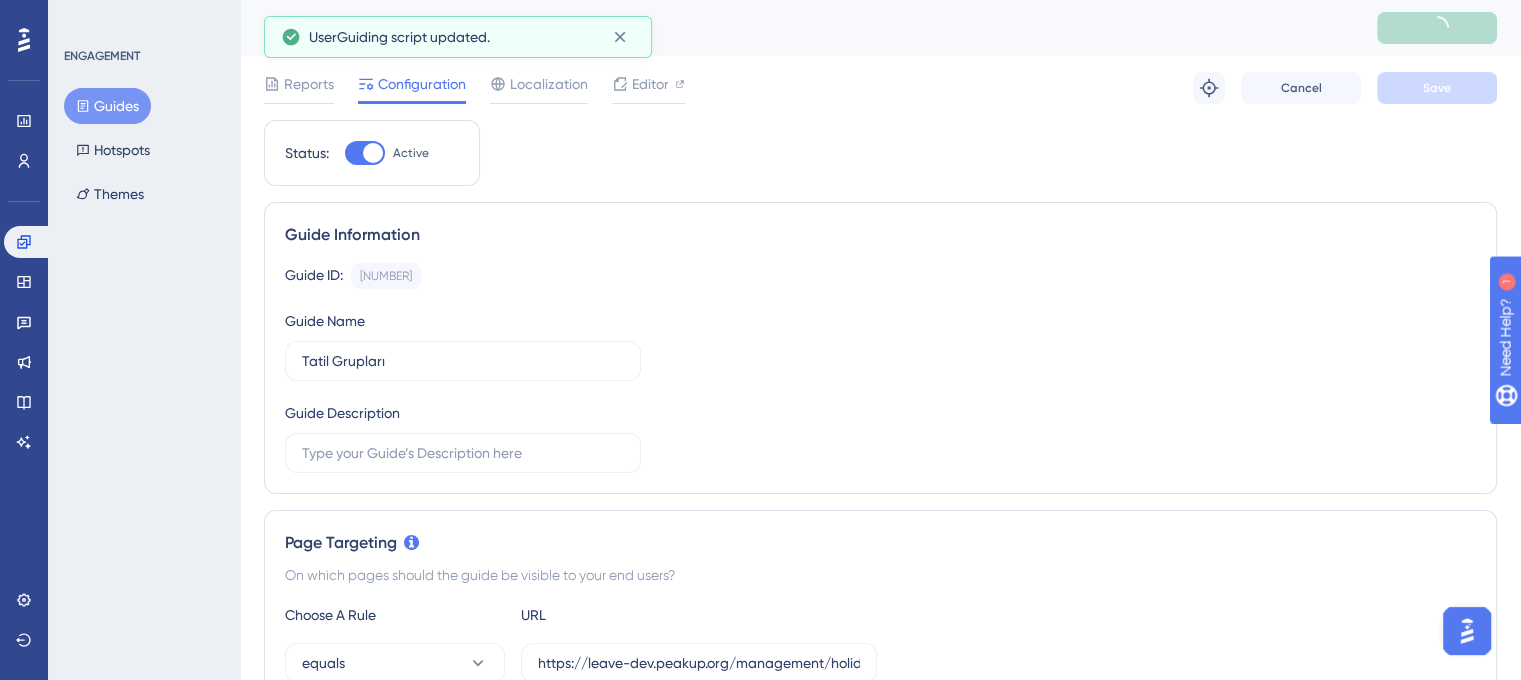 click on "Guides" at bounding box center (107, 106) 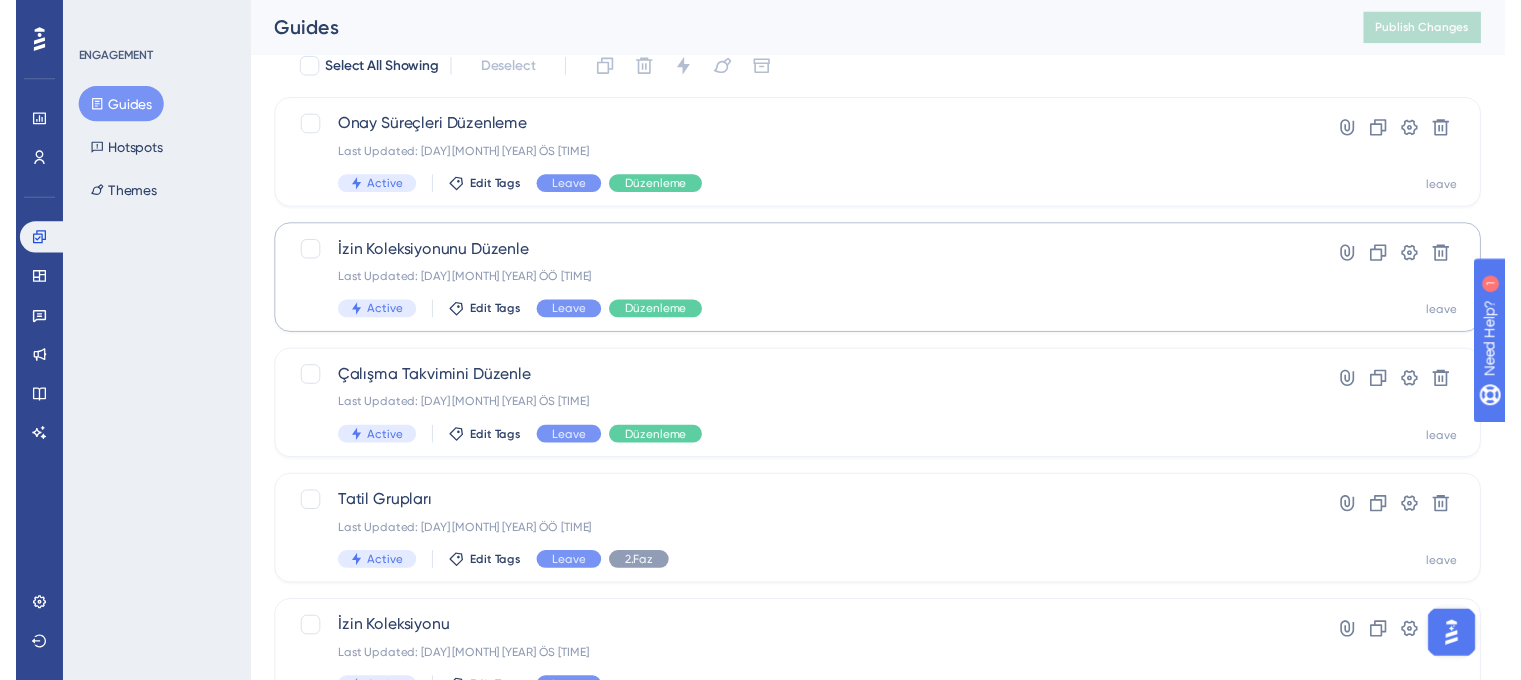 scroll, scrollTop: 0, scrollLeft: 0, axis: both 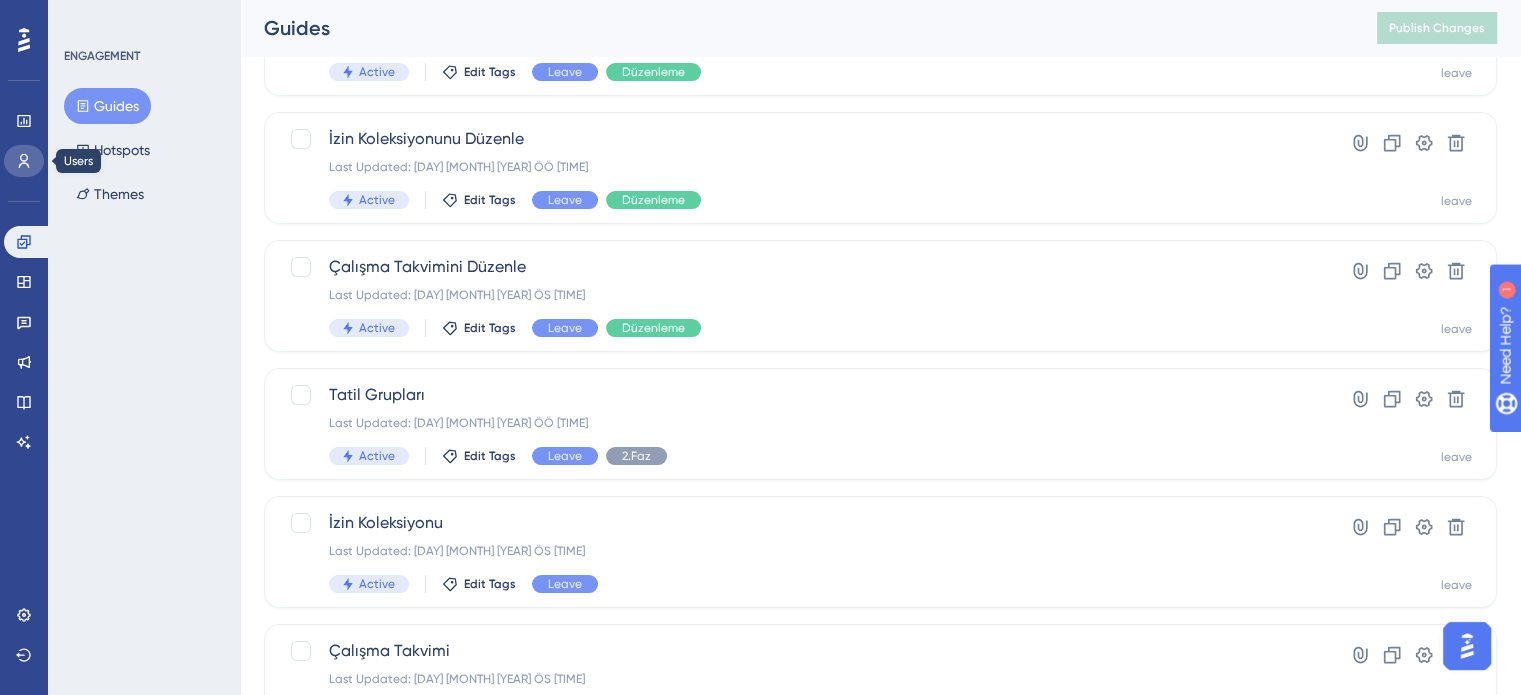 click at bounding box center (24, 161) 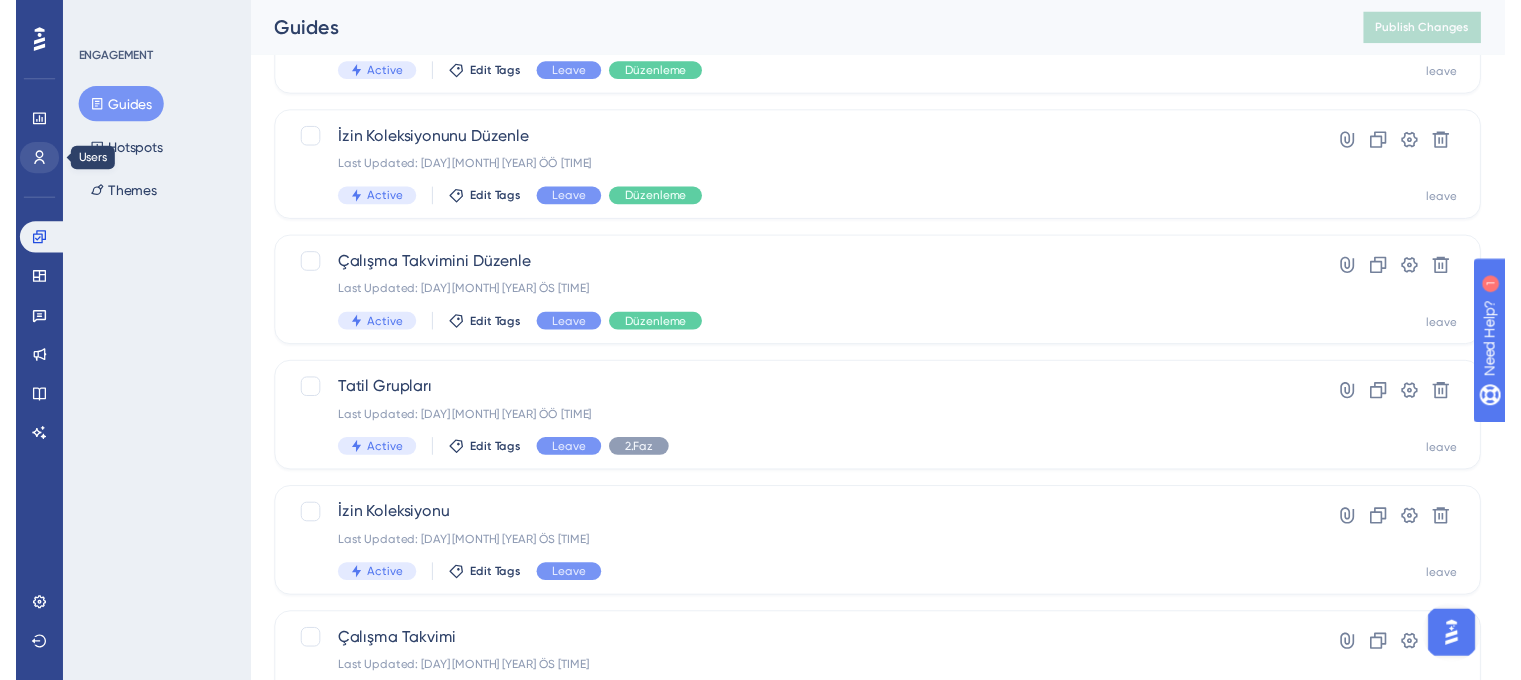 scroll, scrollTop: 0, scrollLeft: 0, axis: both 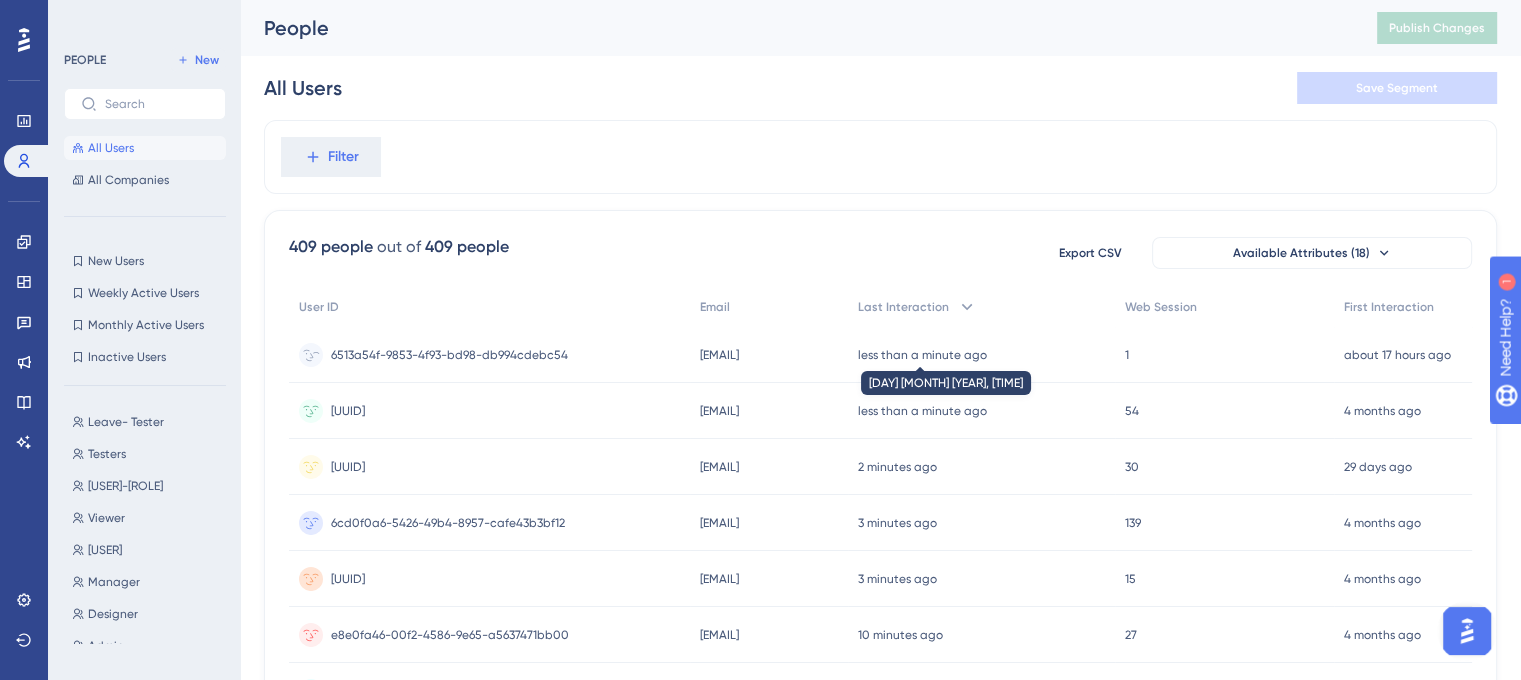click on "less than a minute ago" at bounding box center (922, 355) 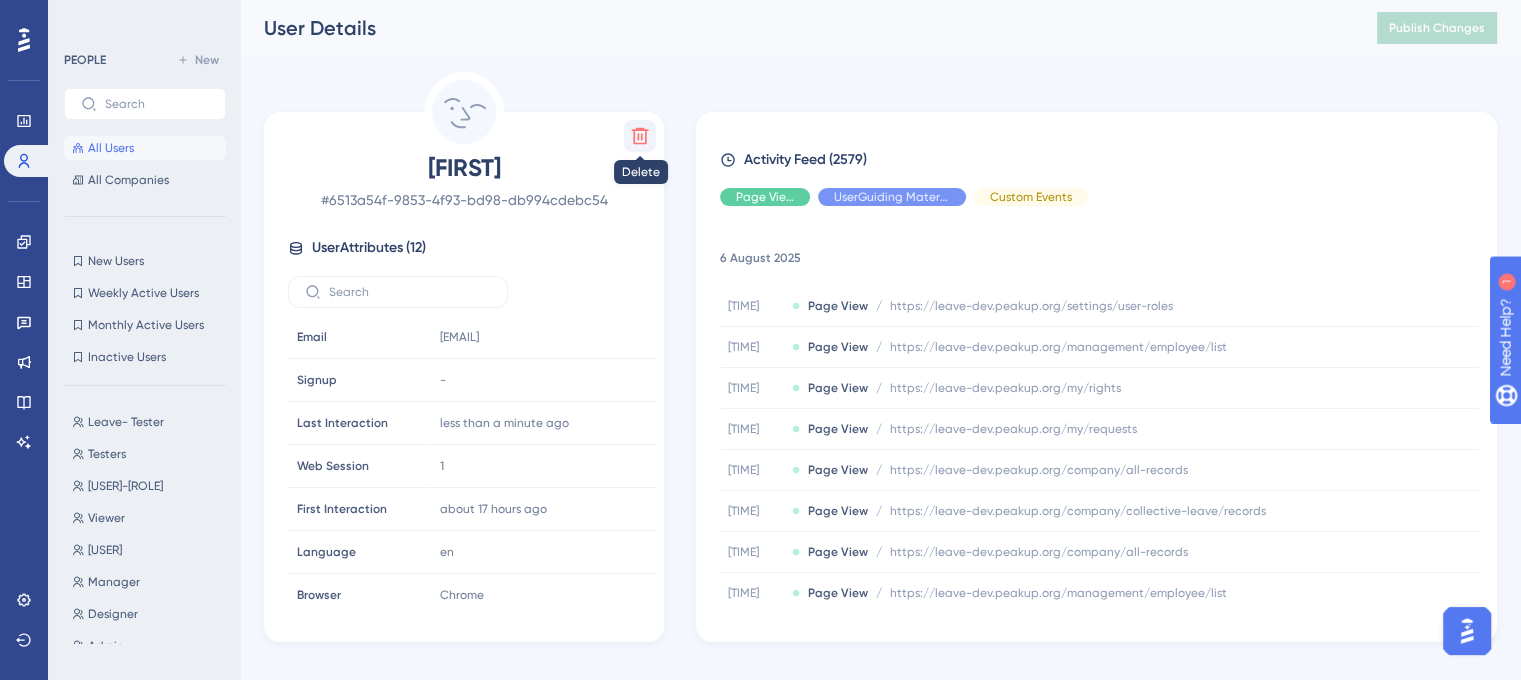 click 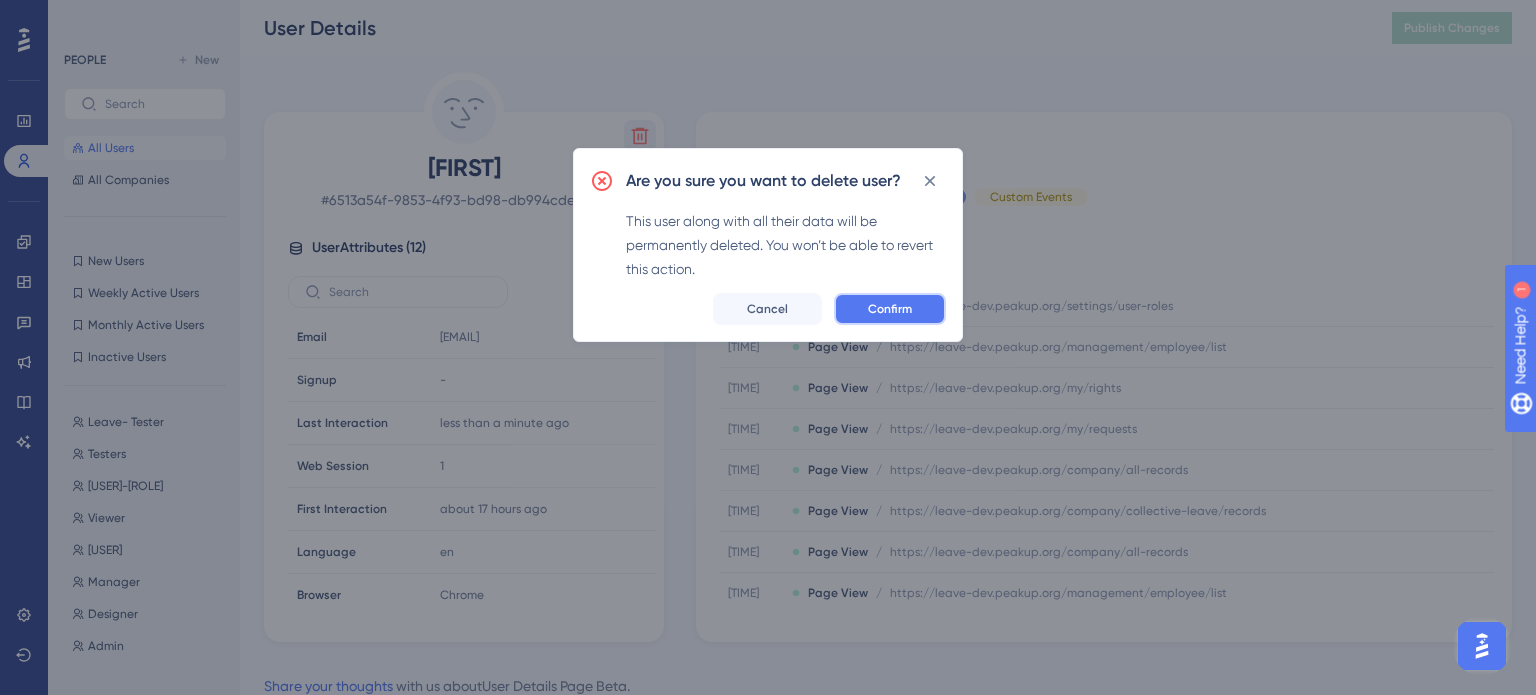 click on "Confirm" at bounding box center (890, 309) 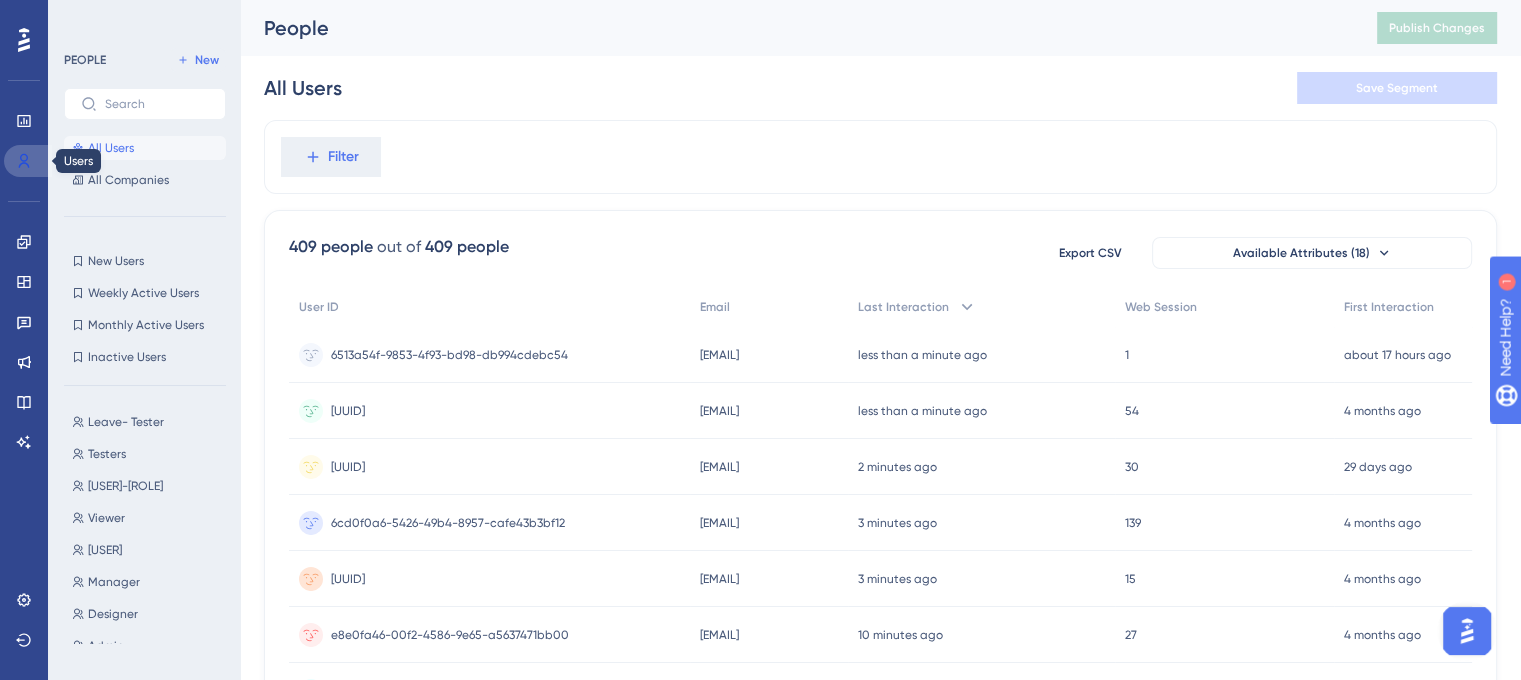 click 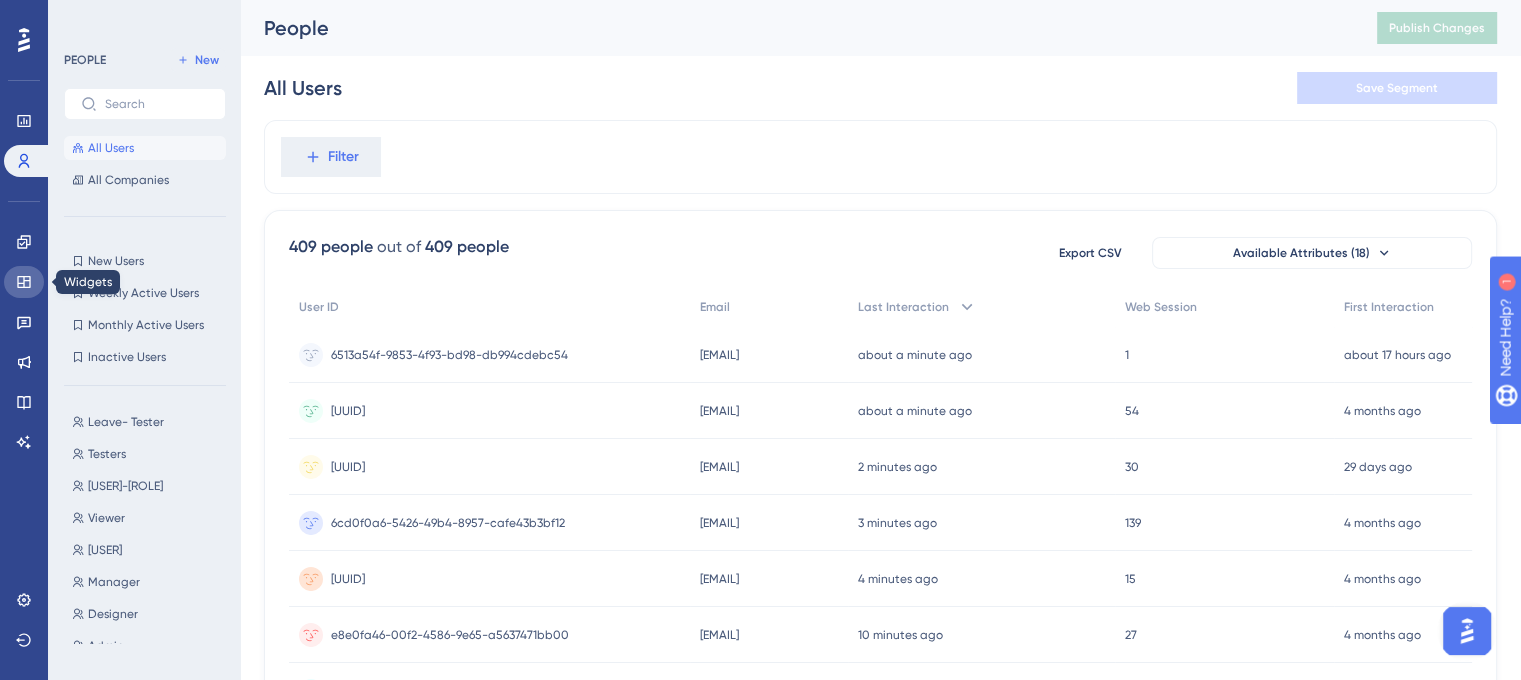click 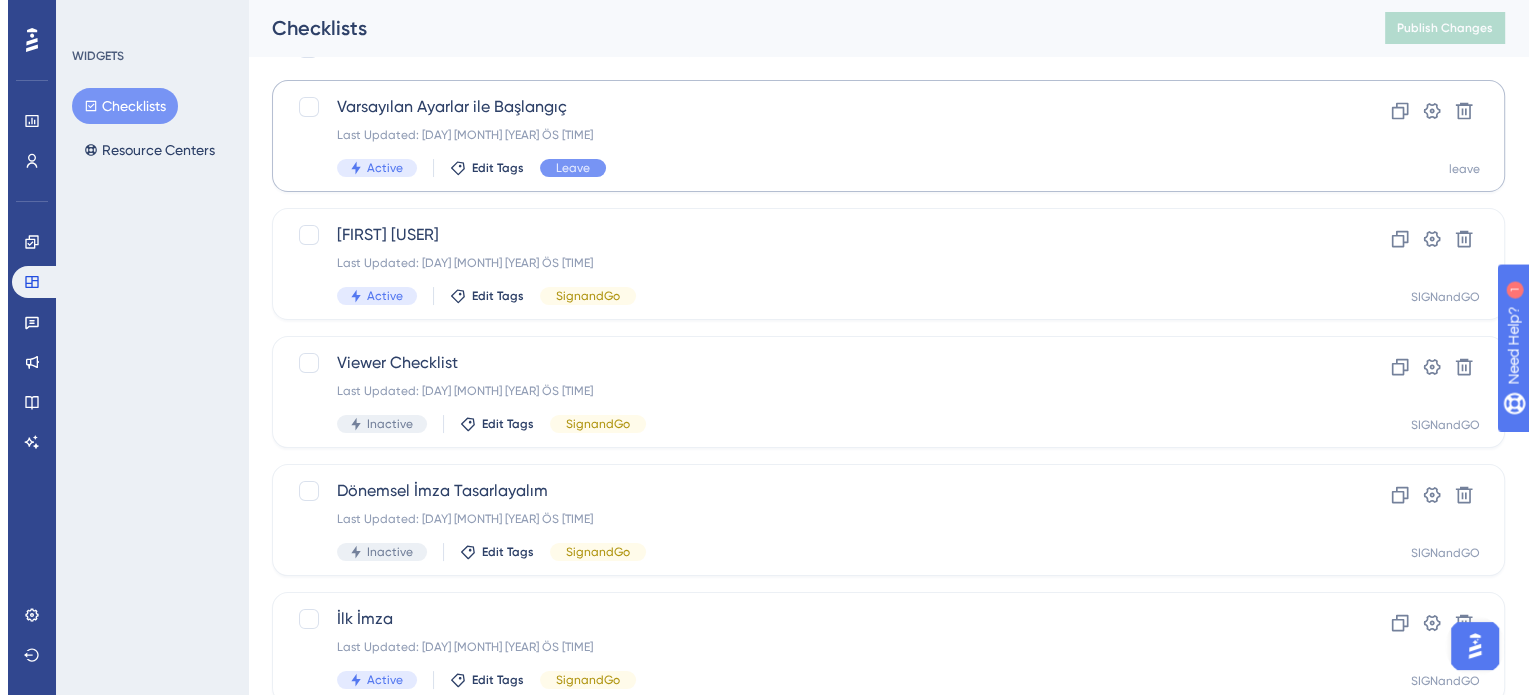 scroll, scrollTop: 0, scrollLeft: 0, axis: both 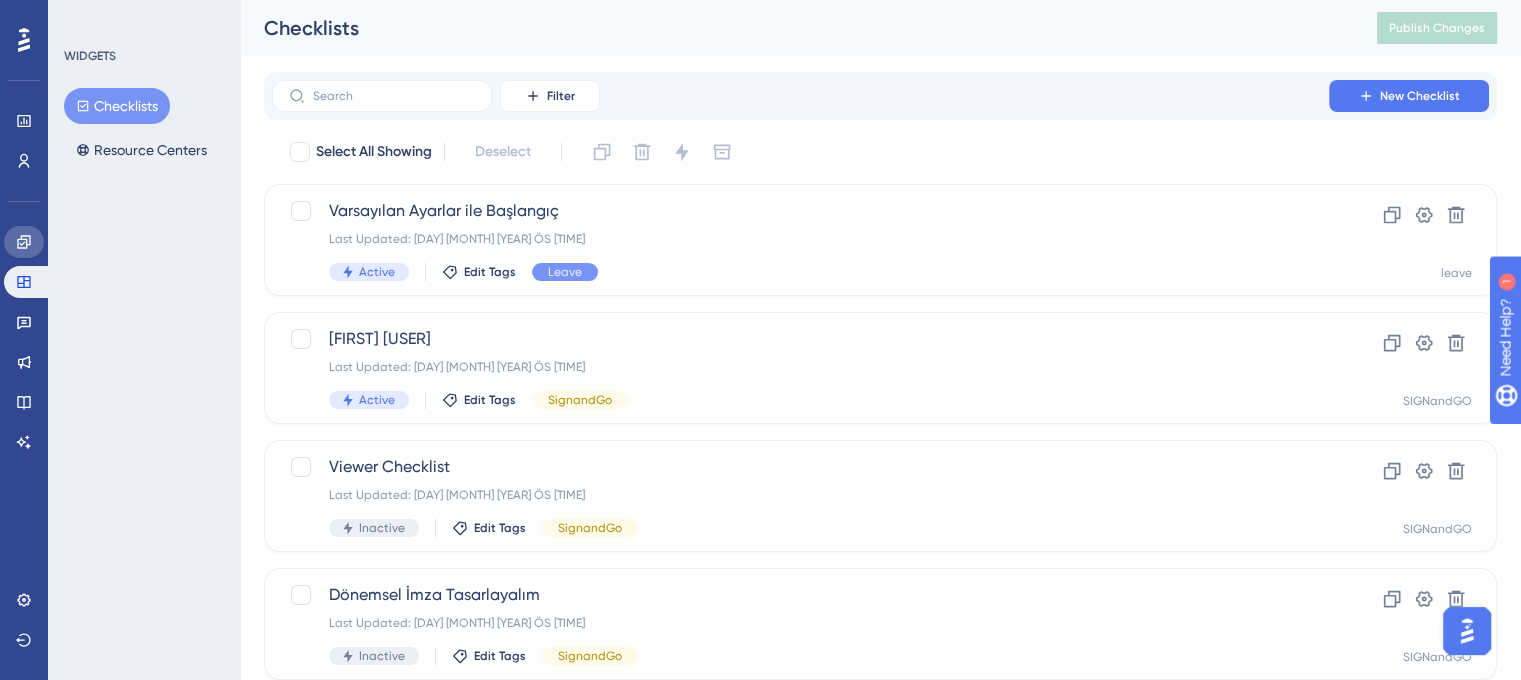 click 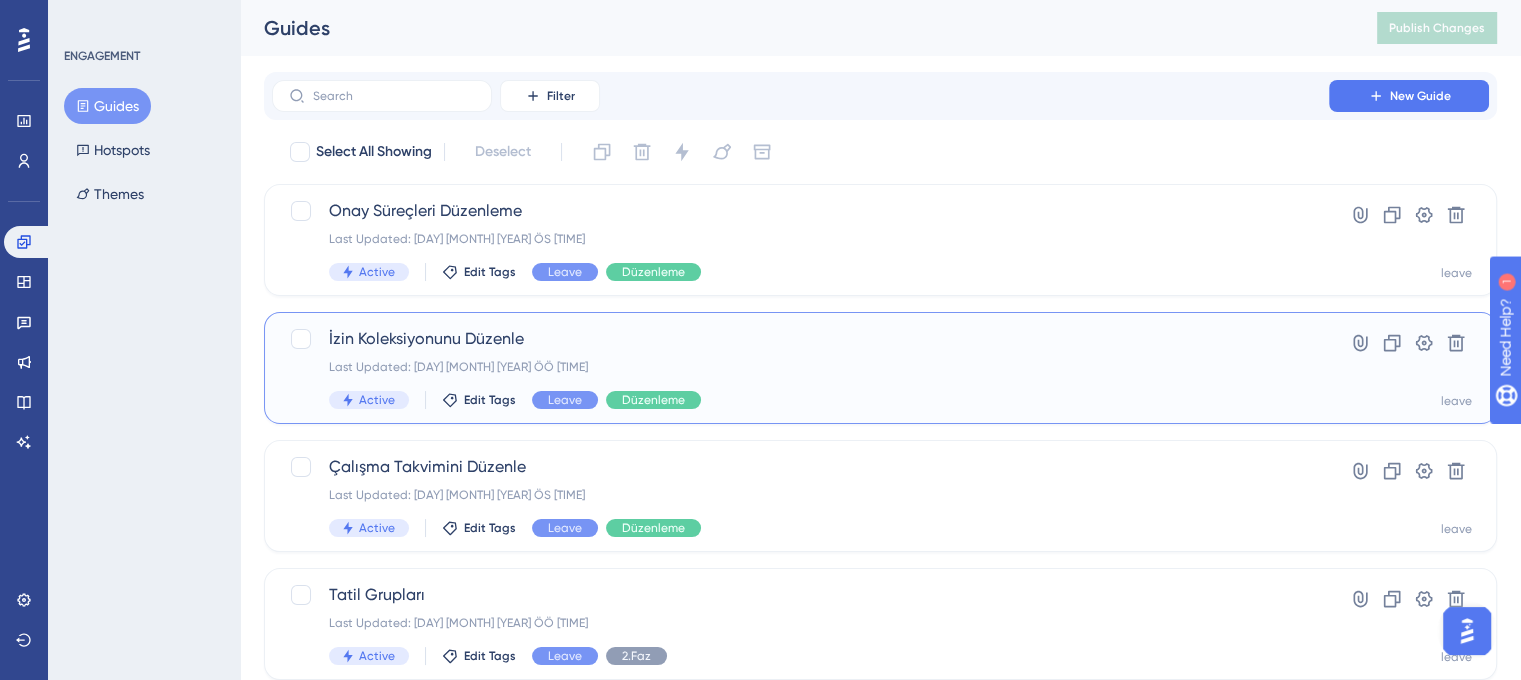 click on "İzin Koleksiyonunu Düzenle Last Updated: [DAY] [MONTH] [YEAR] ÖÖ [TIME] Active Edit Tags Leave Düzenleme Hyperlink Clone Settings Delete leave" at bounding box center [800, 368] 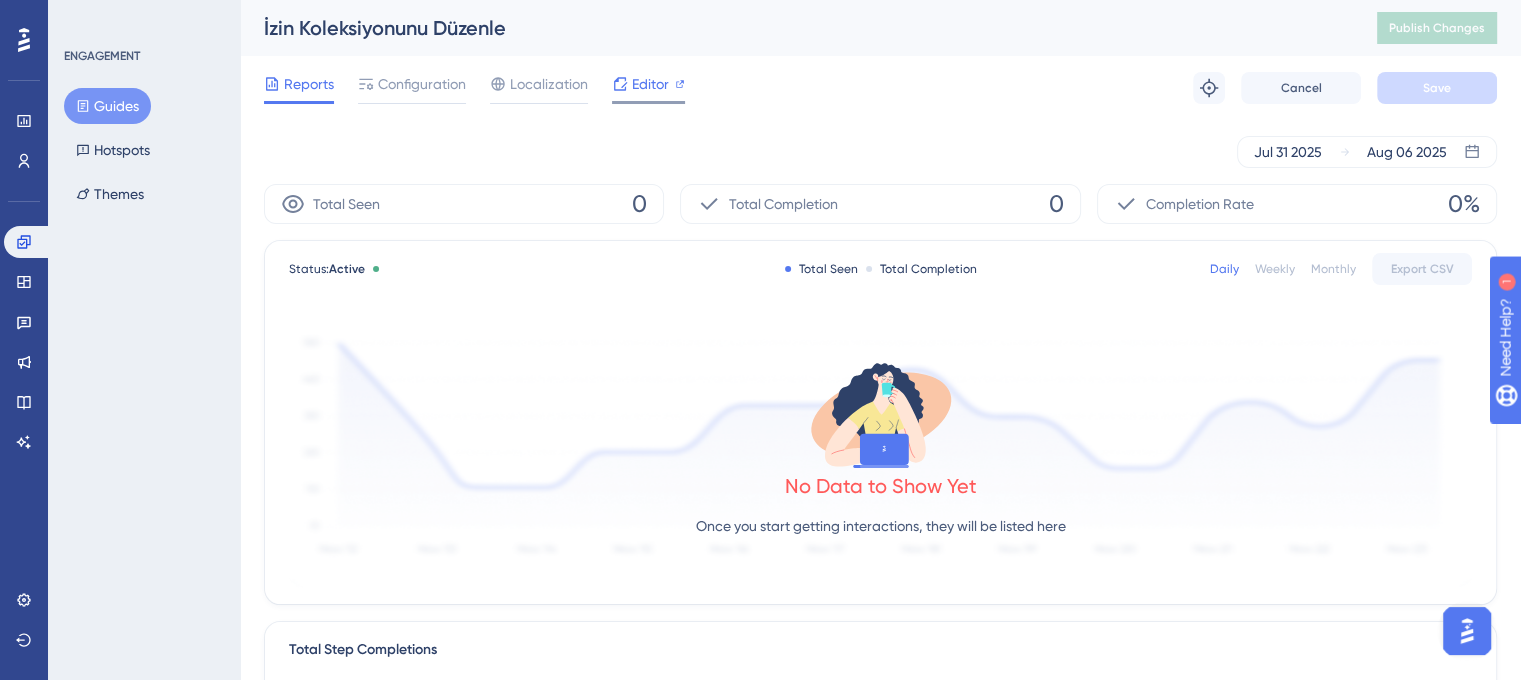 click on "Editor" at bounding box center [650, 84] 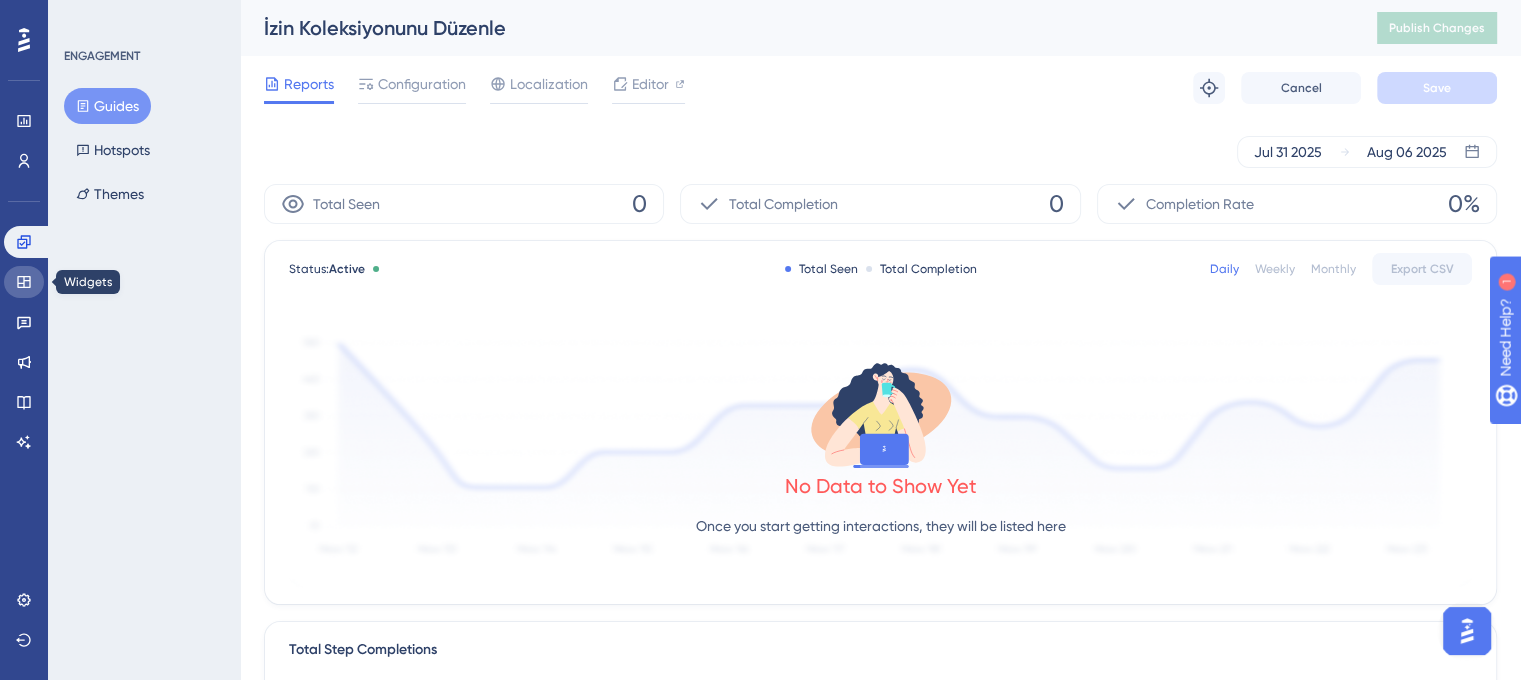 click 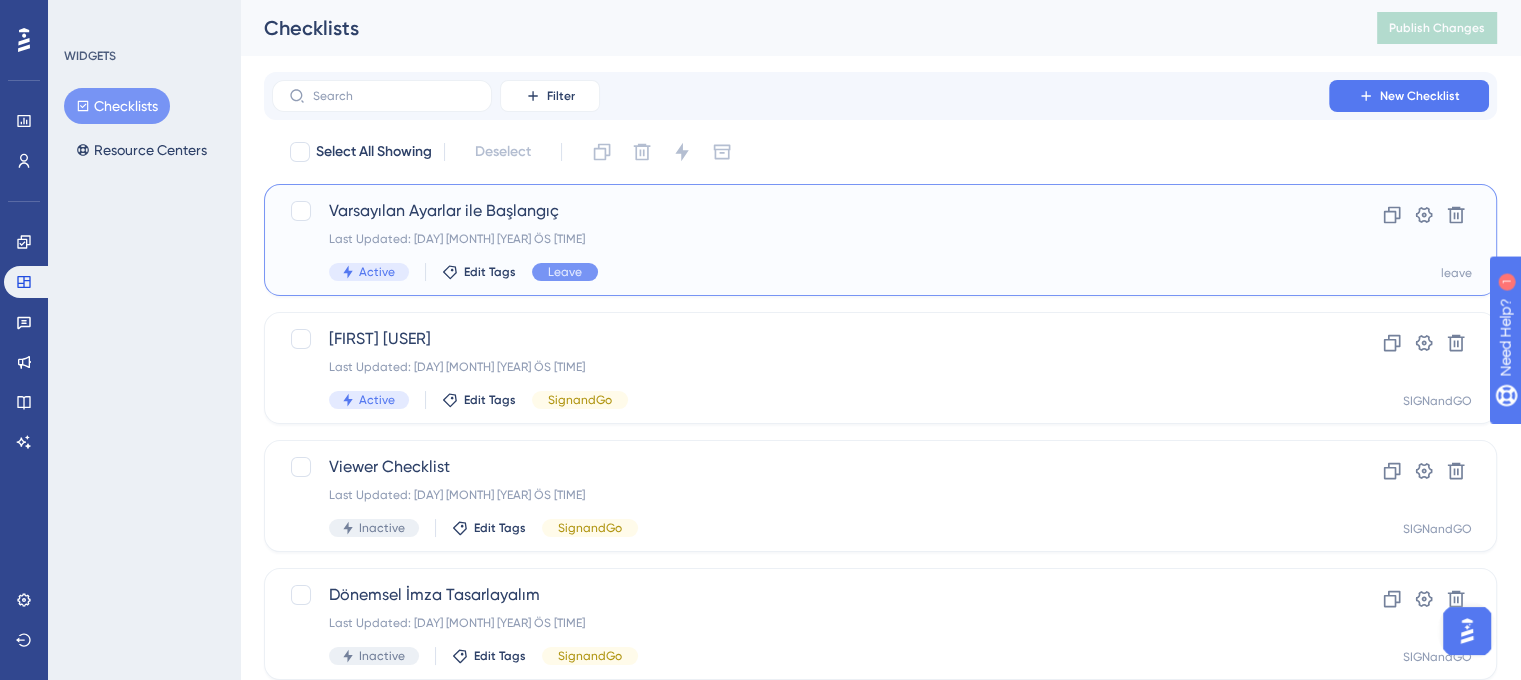 click on "Last Updated: [DAY] [MONTH] [YEAR] ÖS [TIME]" at bounding box center [800, 239] 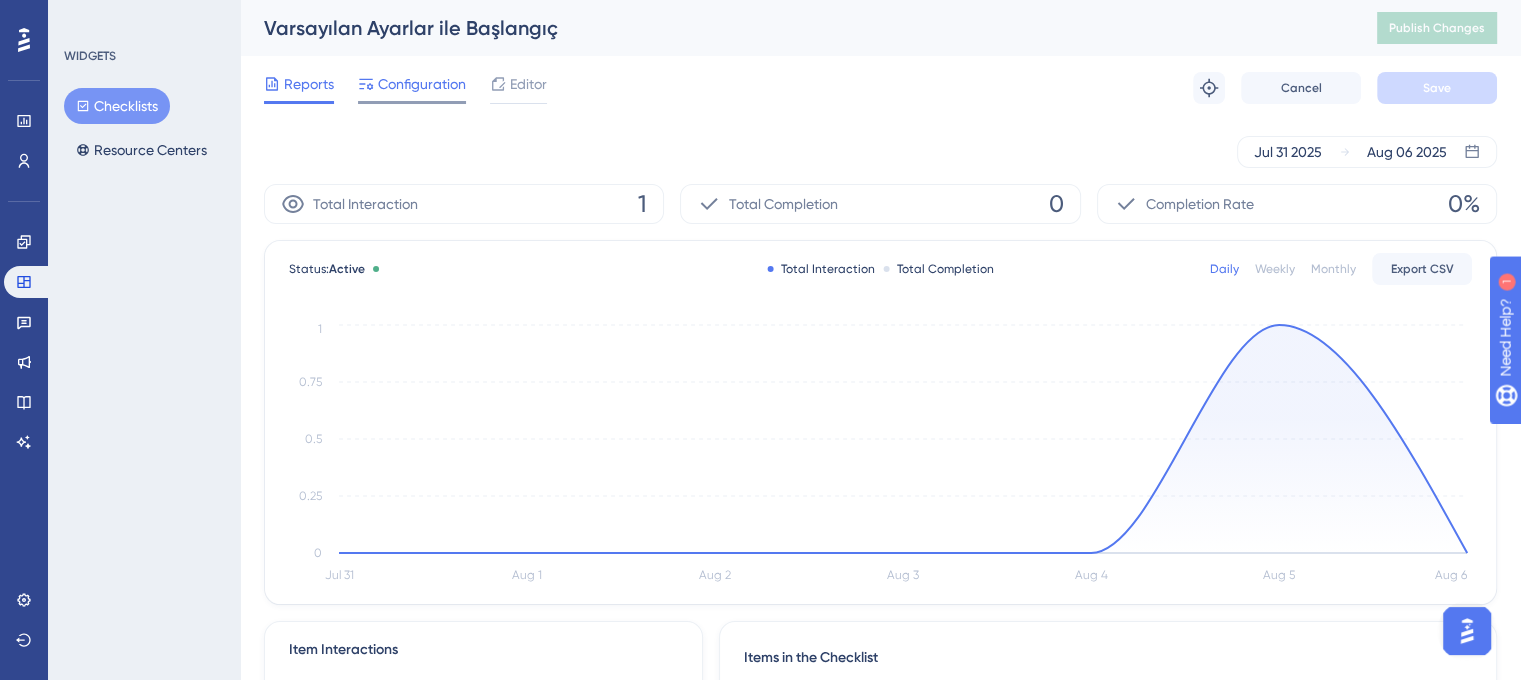 click on "Configuration" at bounding box center [422, 84] 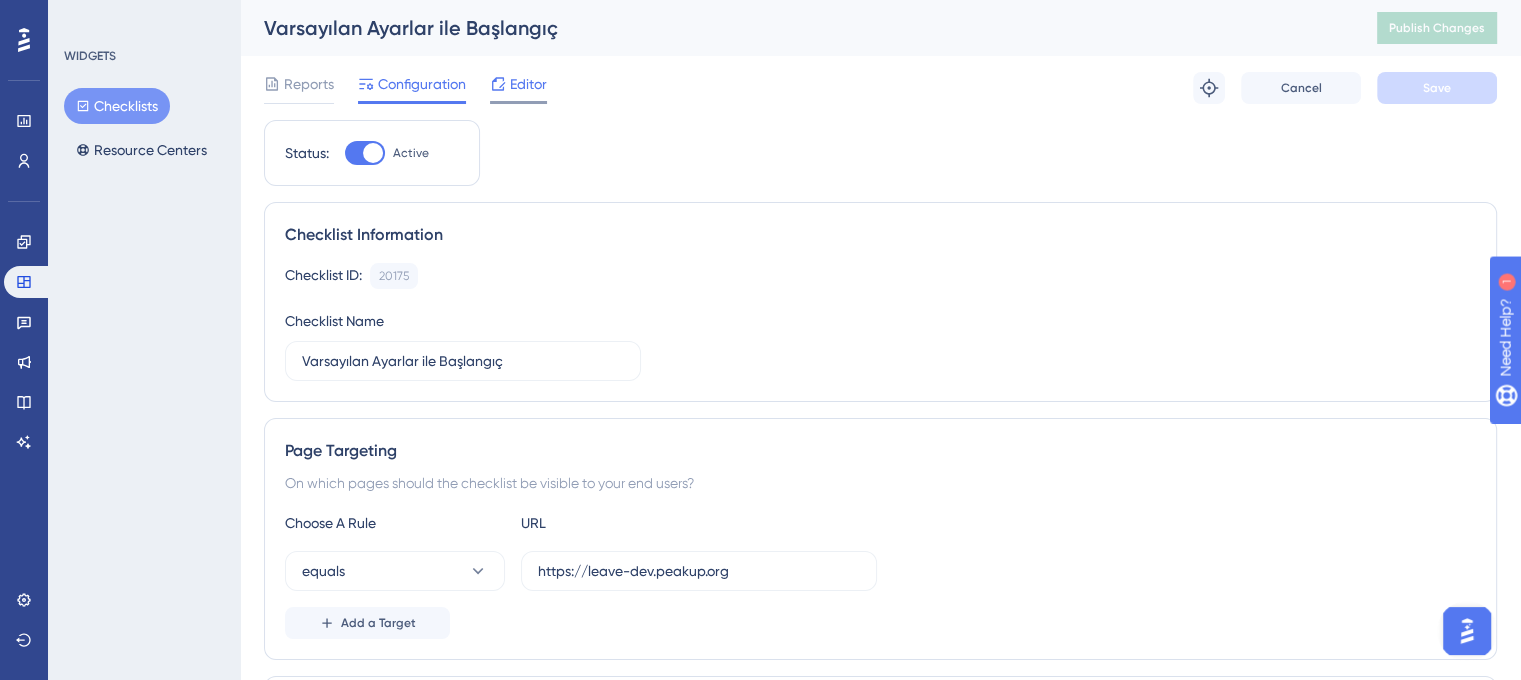 click on "Editor" at bounding box center (528, 84) 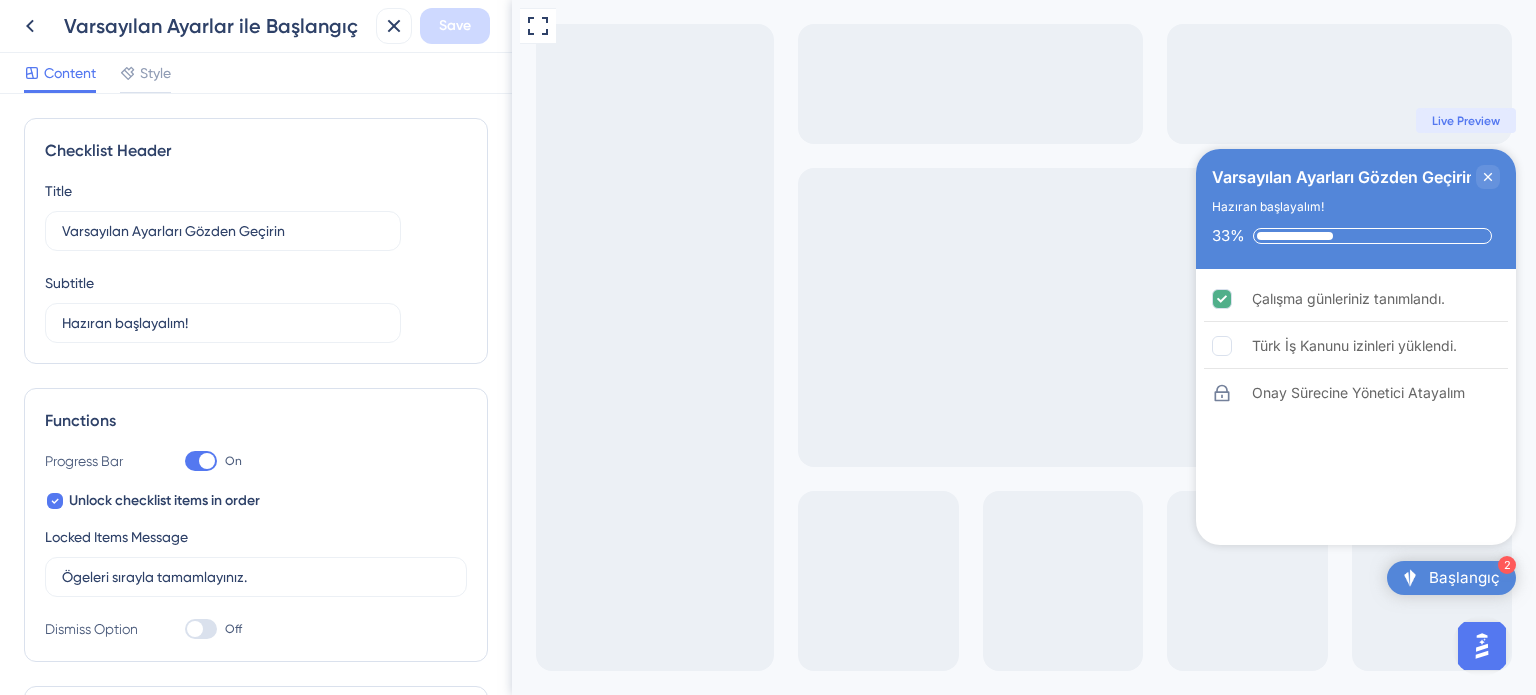 scroll, scrollTop: 0, scrollLeft: 0, axis: both 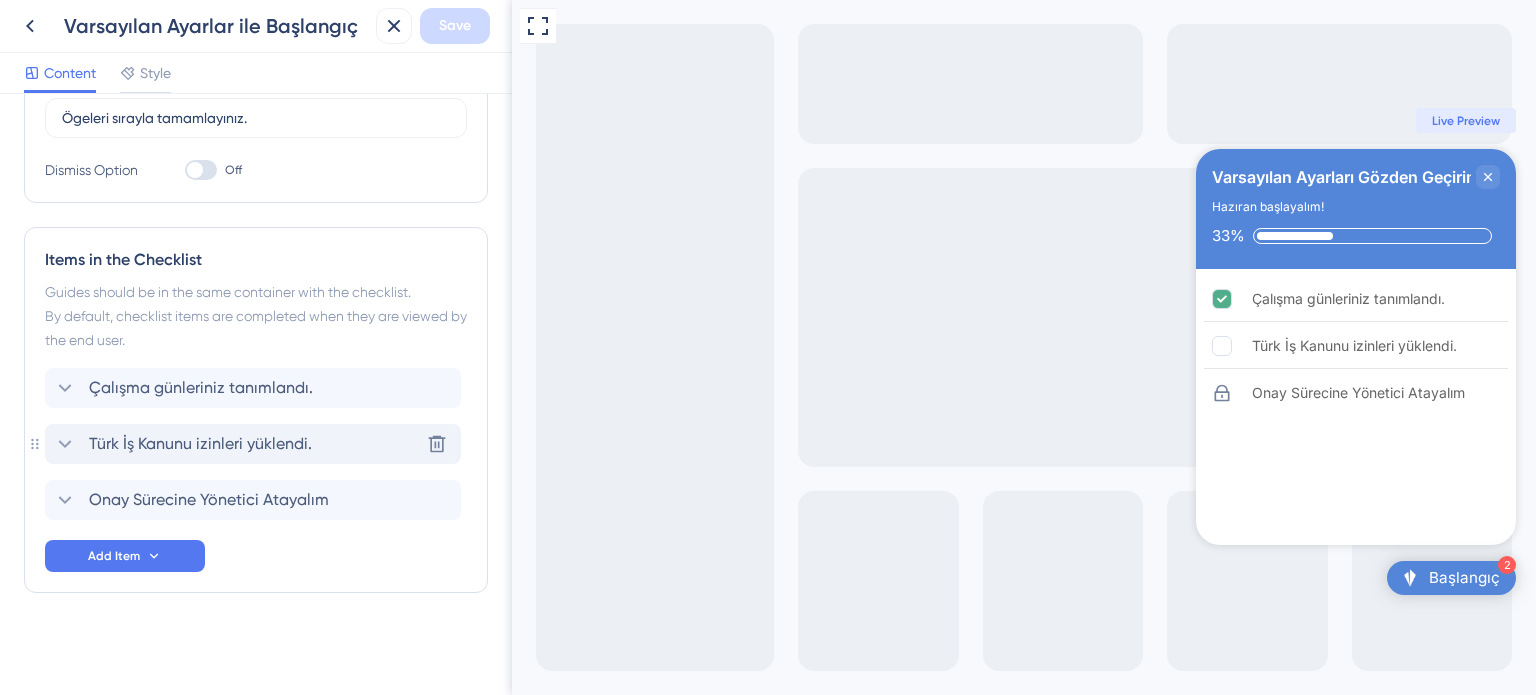 click 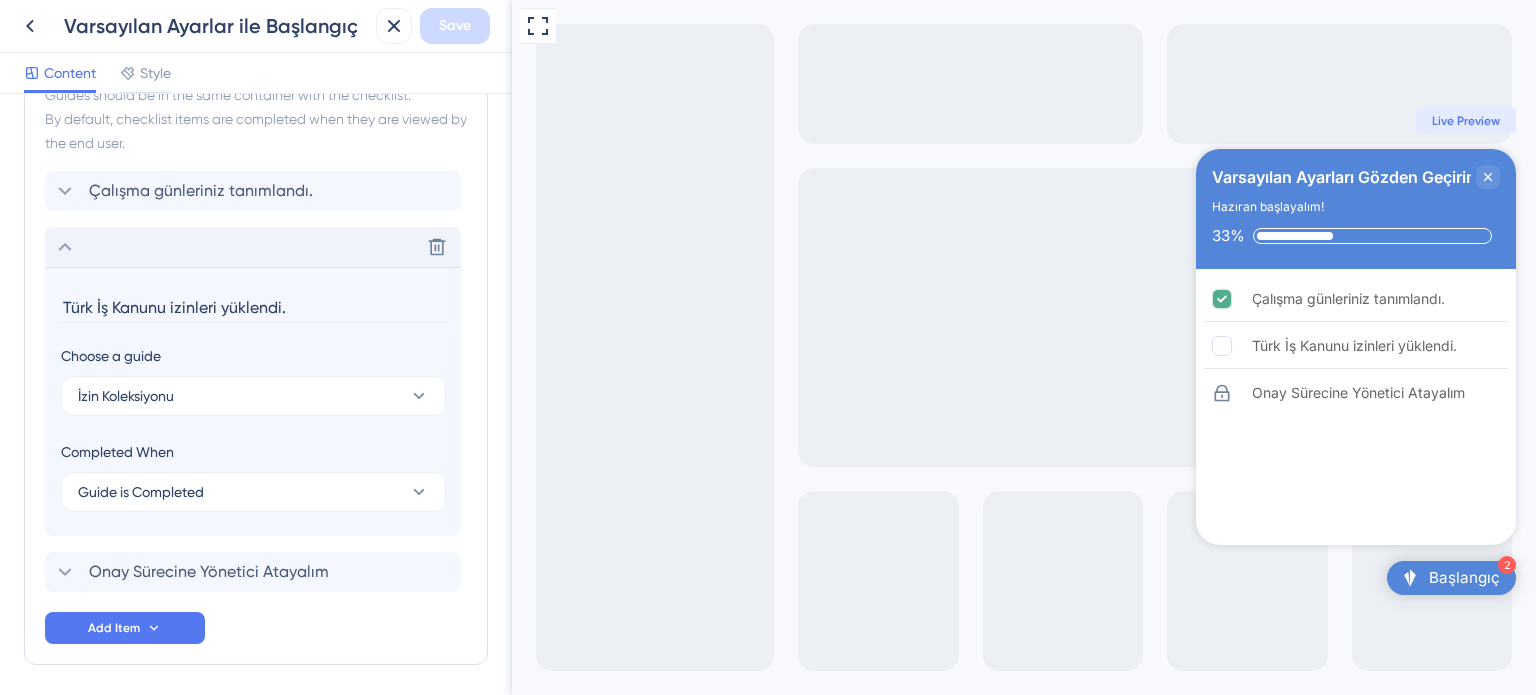scroll, scrollTop: 728, scrollLeft: 0, axis: vertical 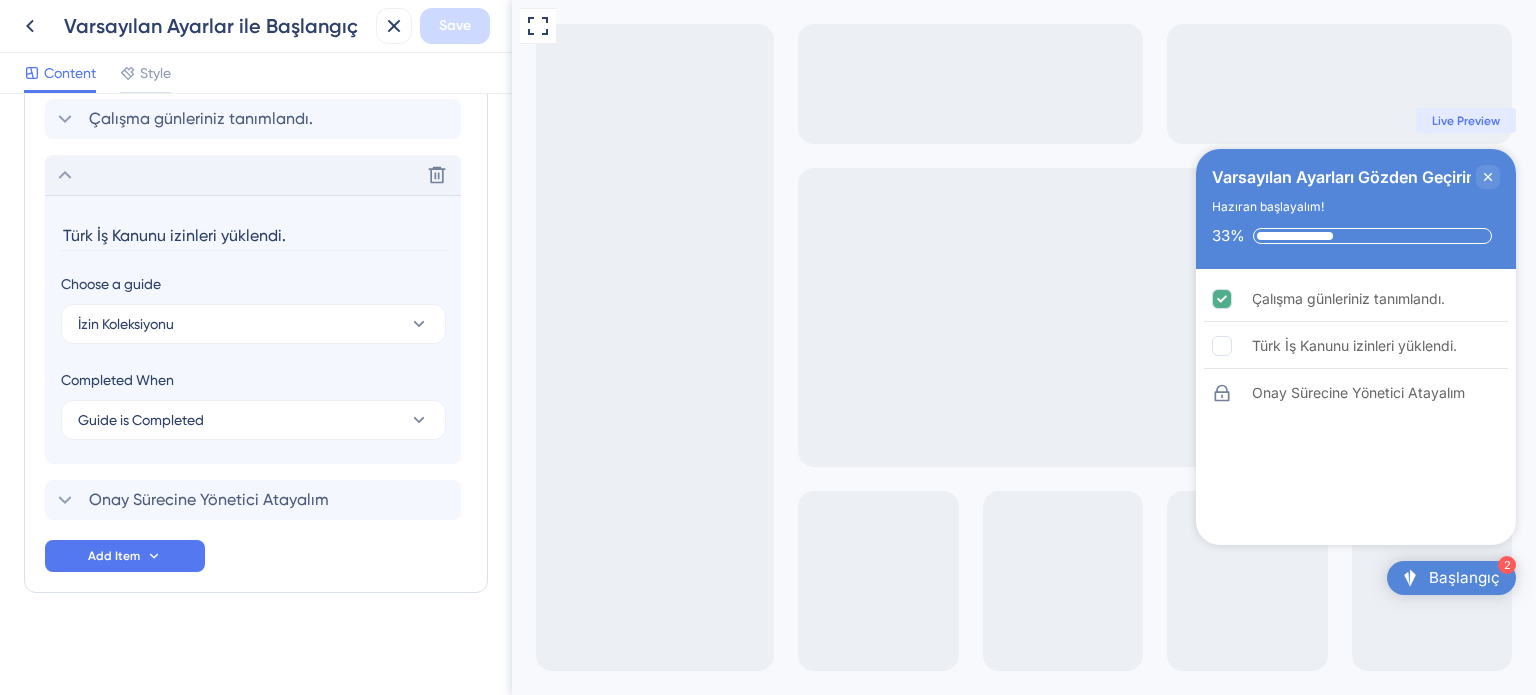 drag, startPoint x: 96, startPoint y: 231, endPoint x: 49, endPoint y: 227, distance: 47.169907 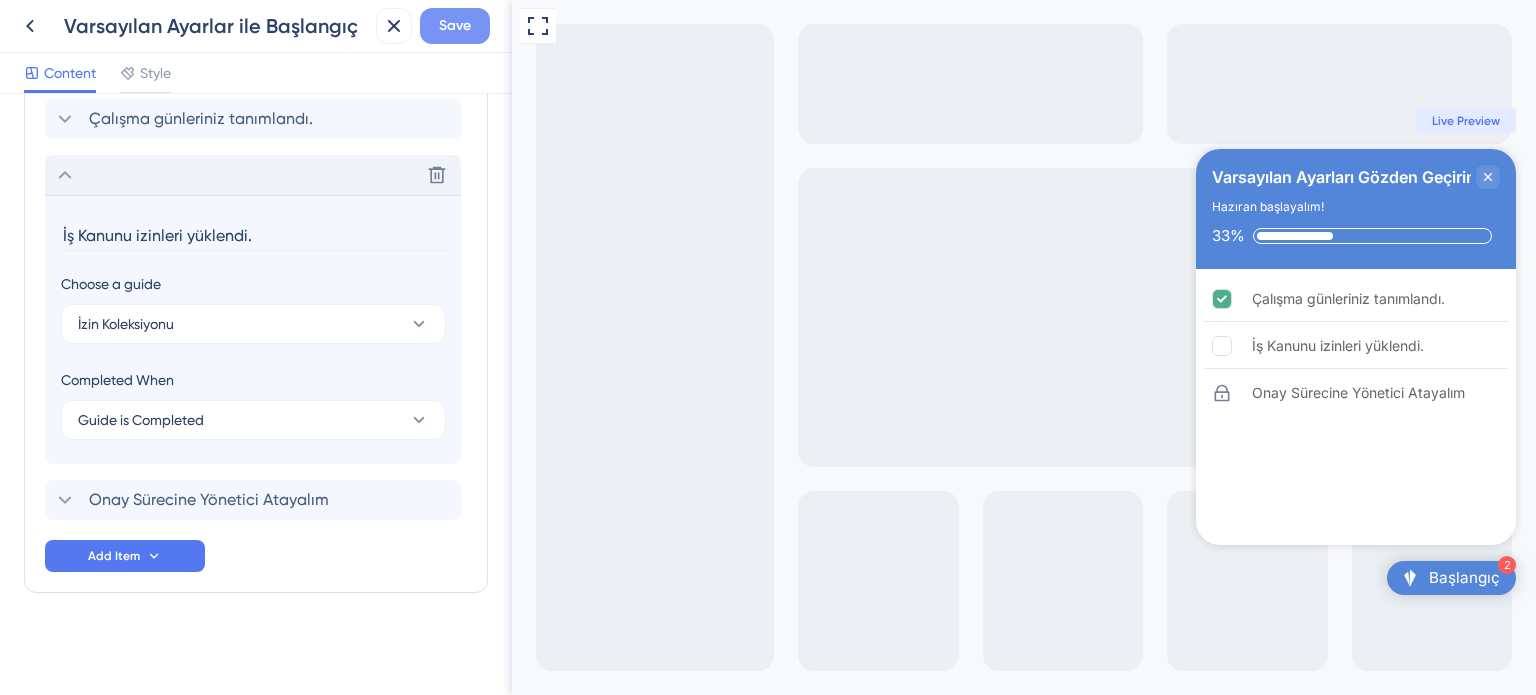 type on "İş Kanunu izinleri yüklendi." 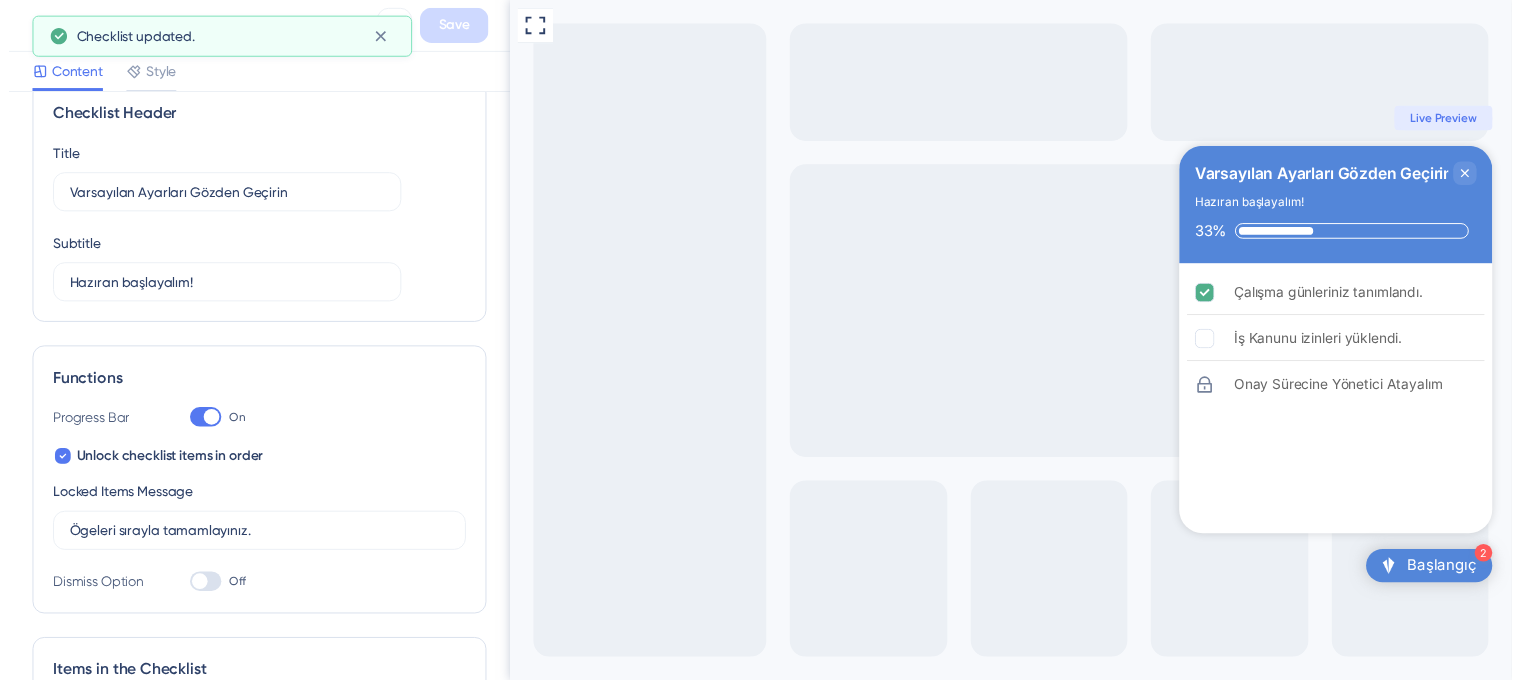 scroll, scrollTop: 0, scrollLeft: 0, axis: both 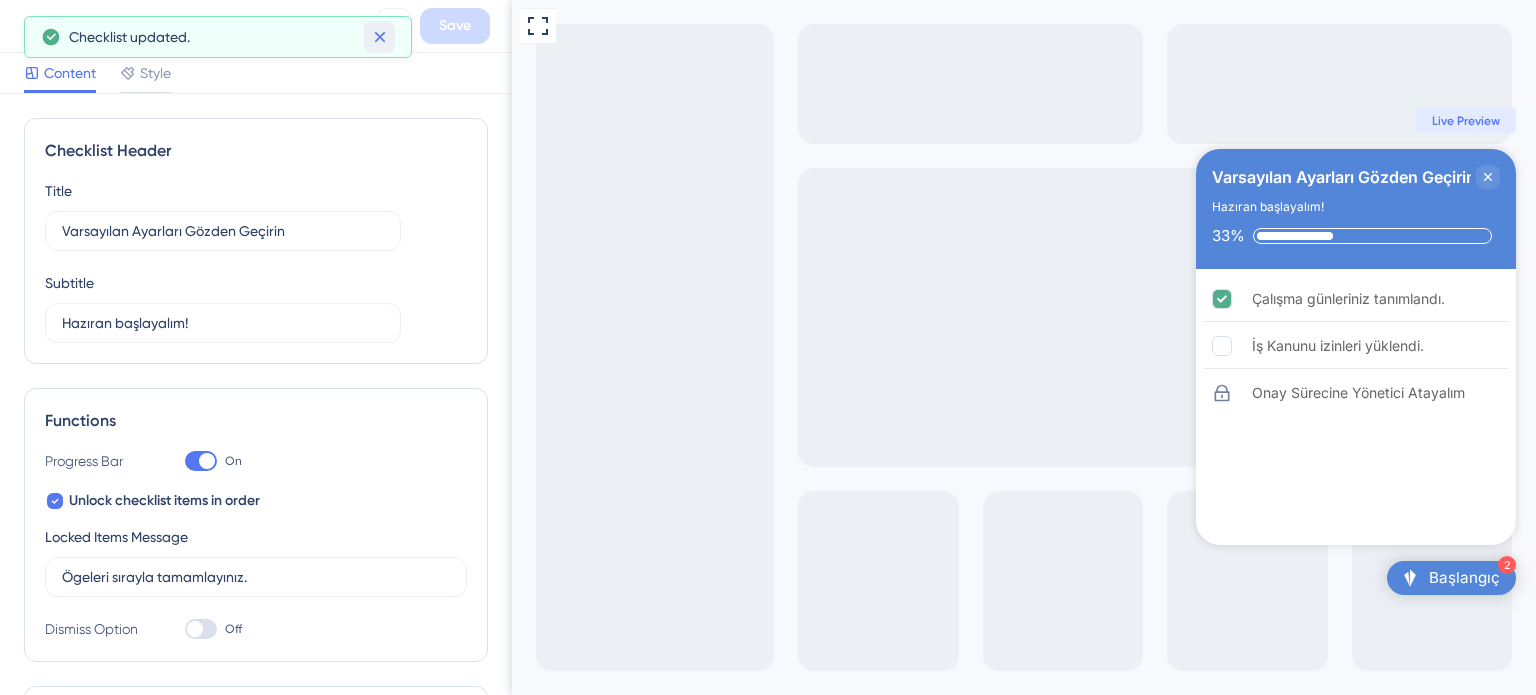 click 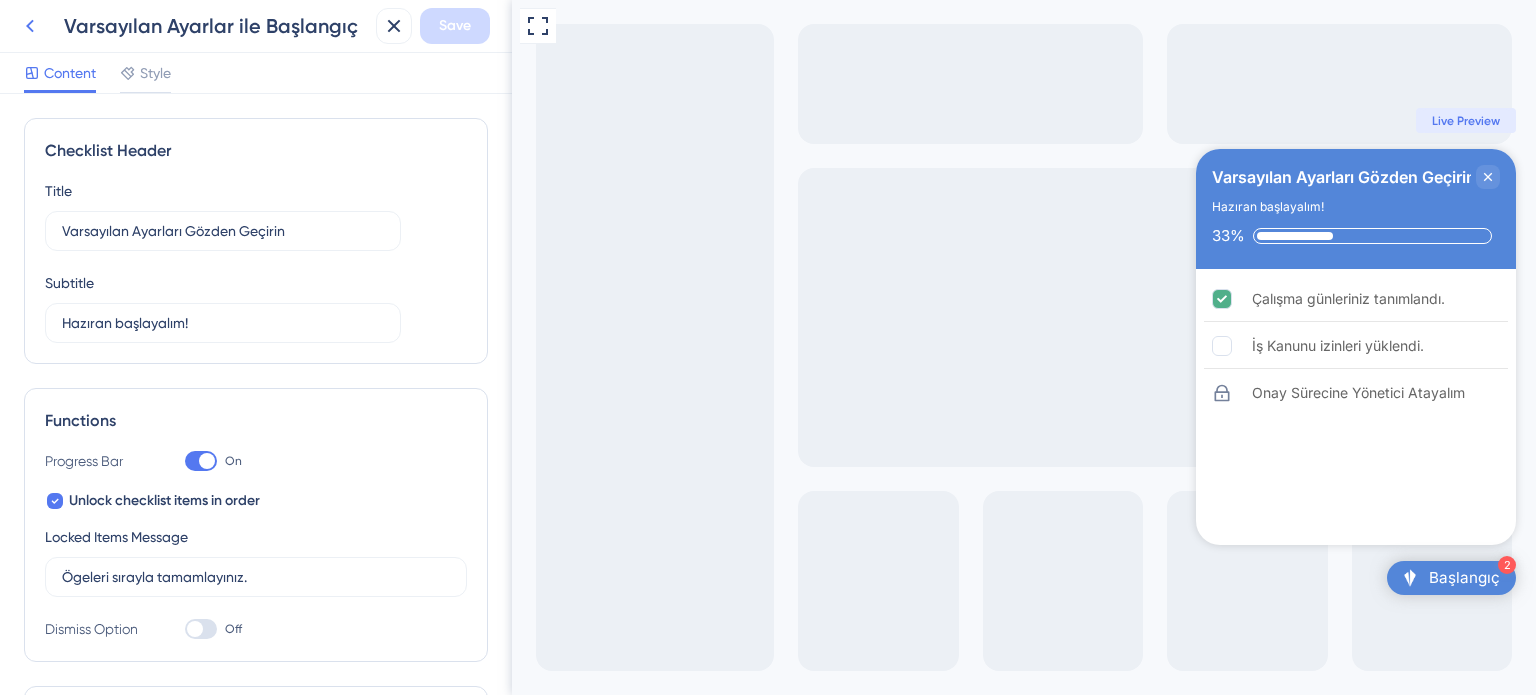 click 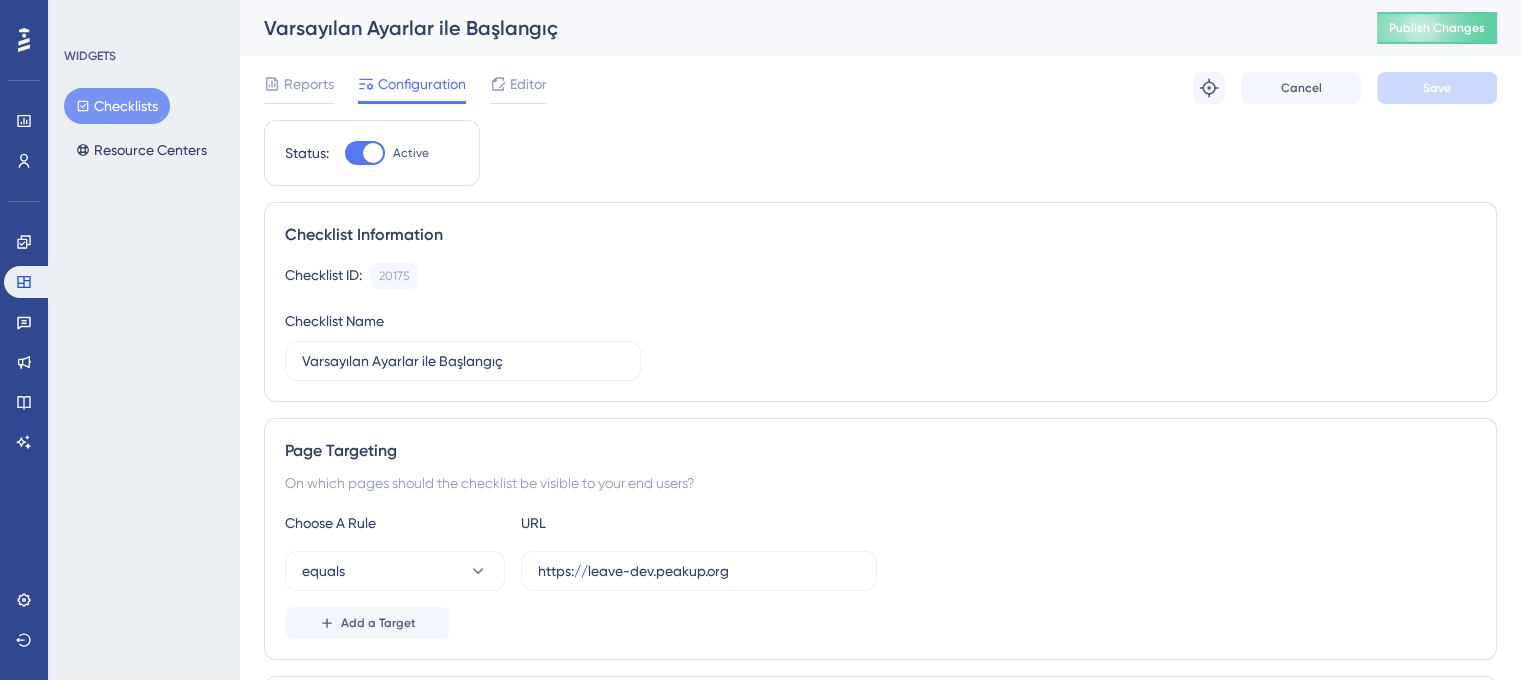 scroll, scrollTop: 0, scrollLeft: 0, axis: both 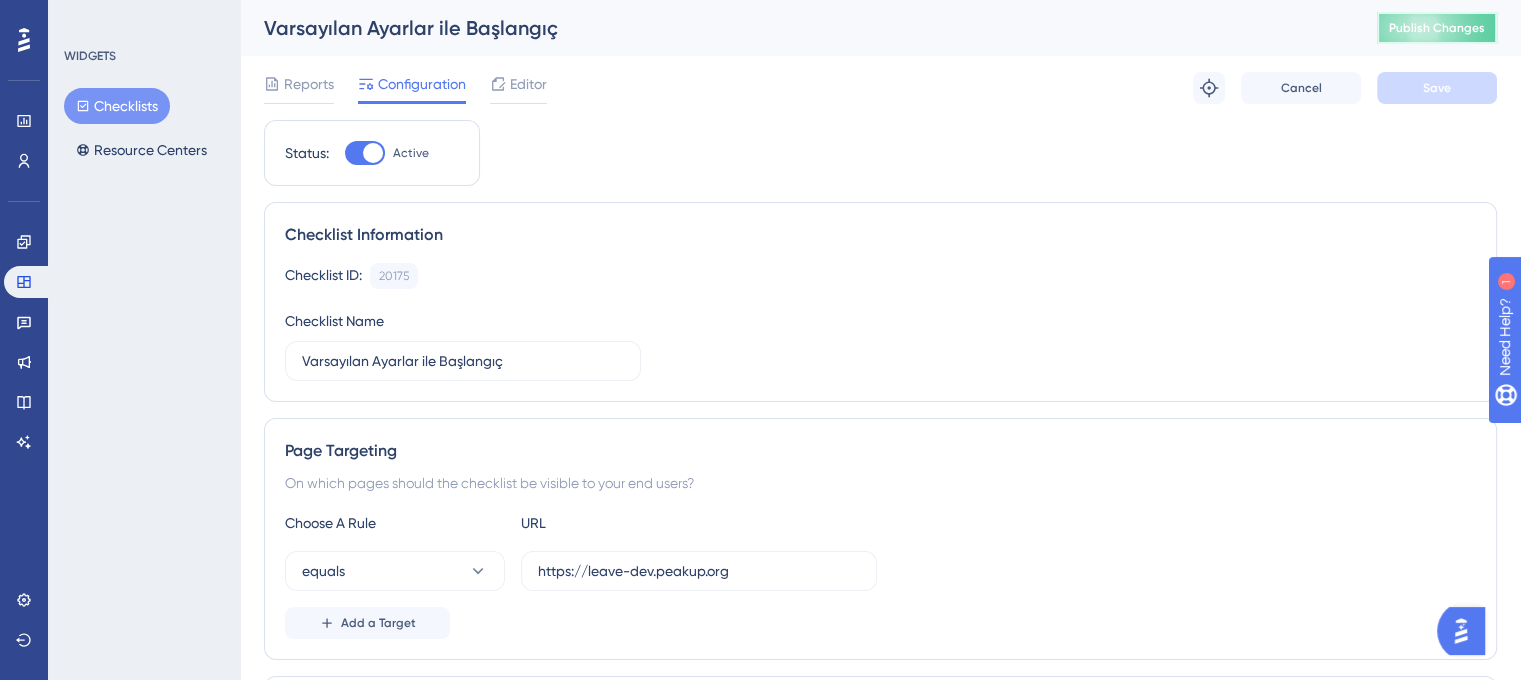 click on "Publish Changes" at bounding box center (1437, 28) 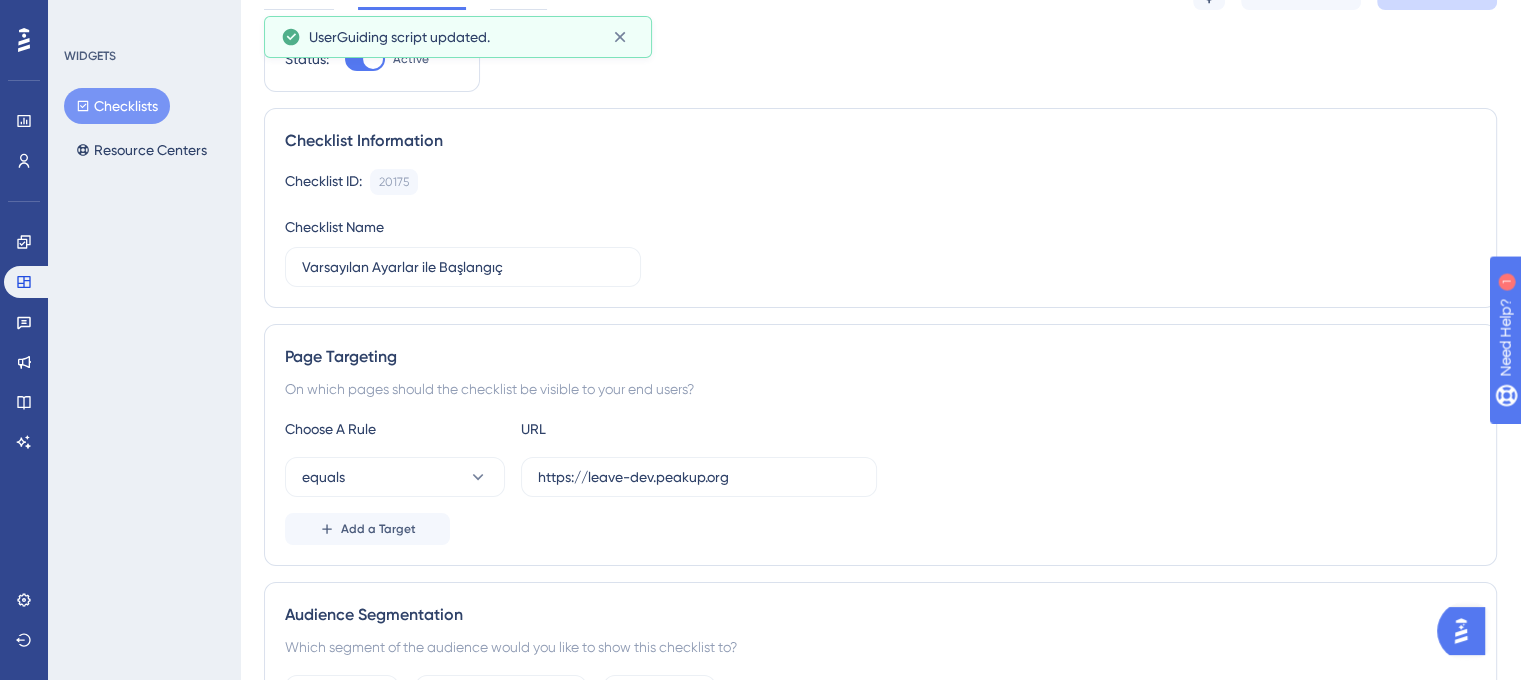 scroll, scrollTop: 0, scrollLeft: 0, axis: both 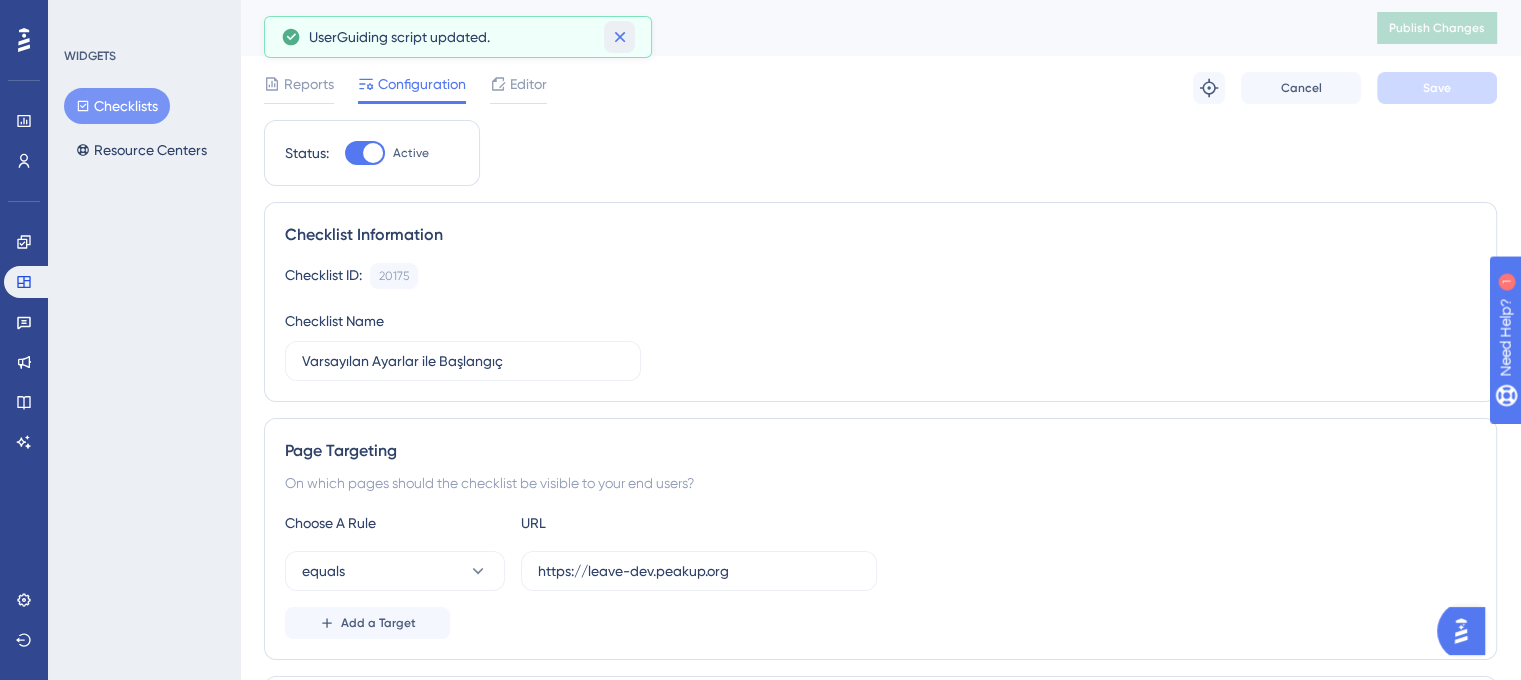 click 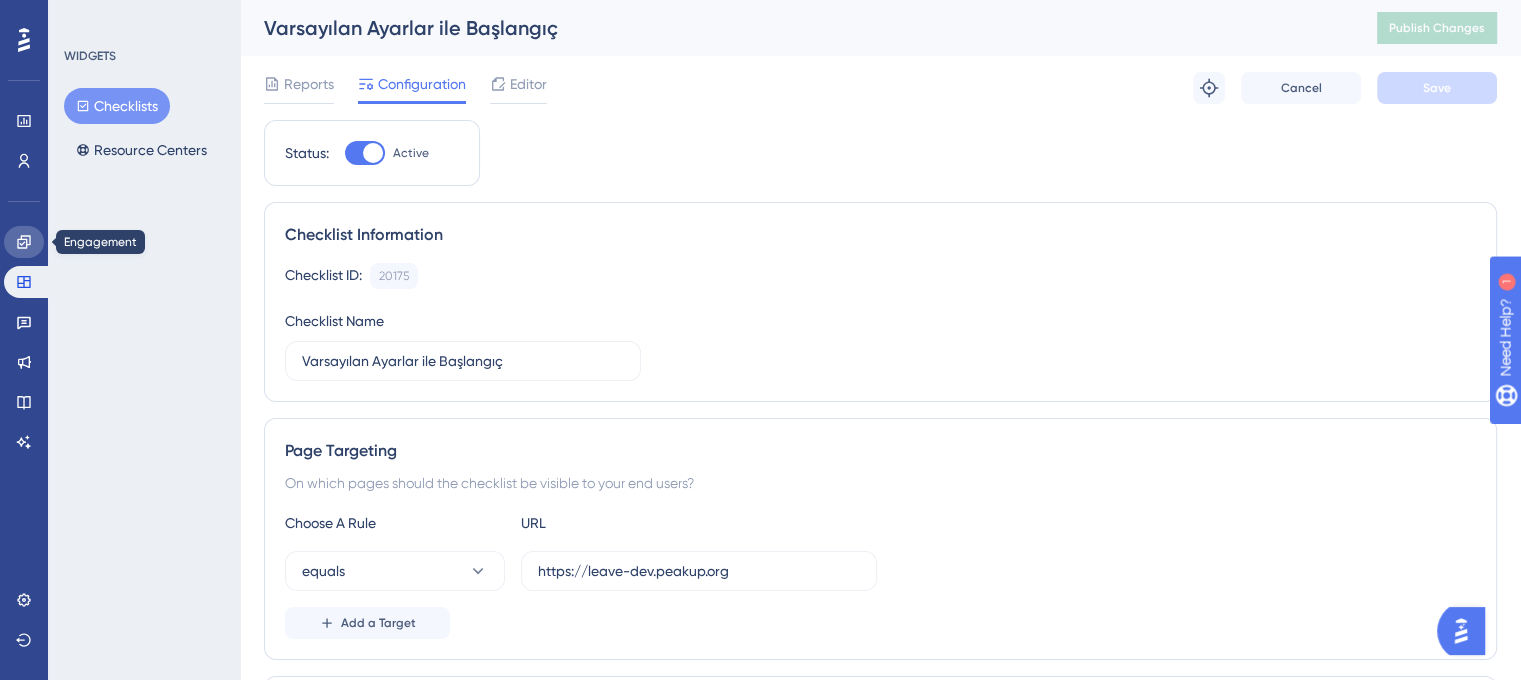 click 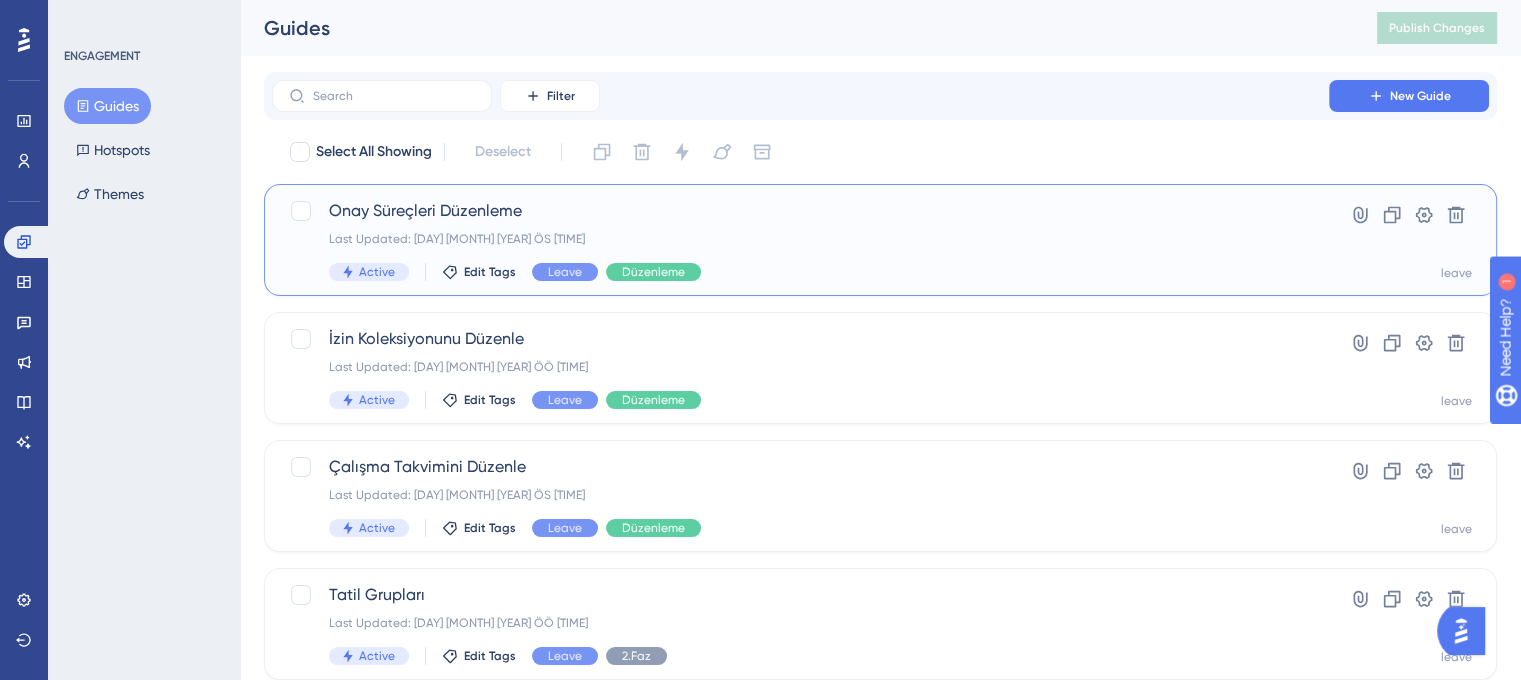 click on "Onay Süreçleri Düzenleme" at bounding box center (800, 211) 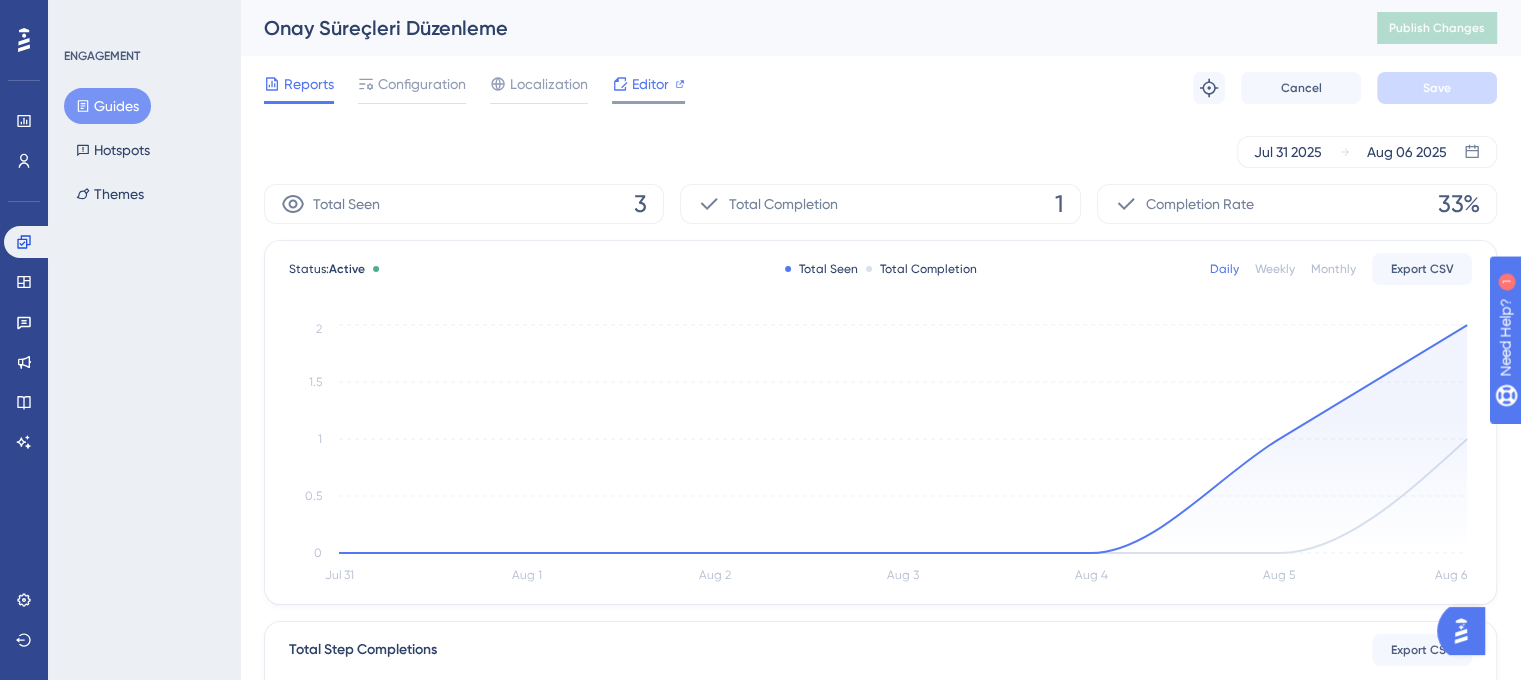 click on "Editor" at bounding box center (650, 84) 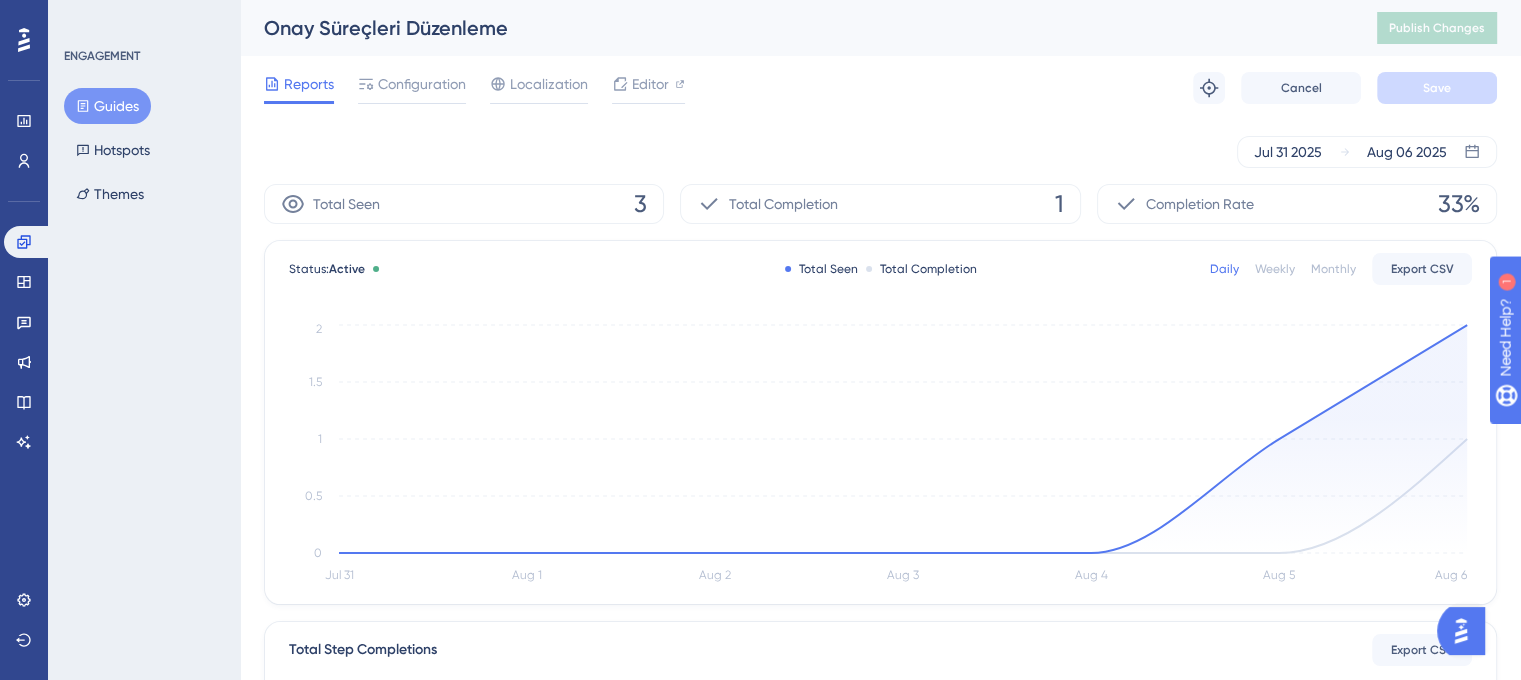 click on "Guides" at bounding box center [107, 106] 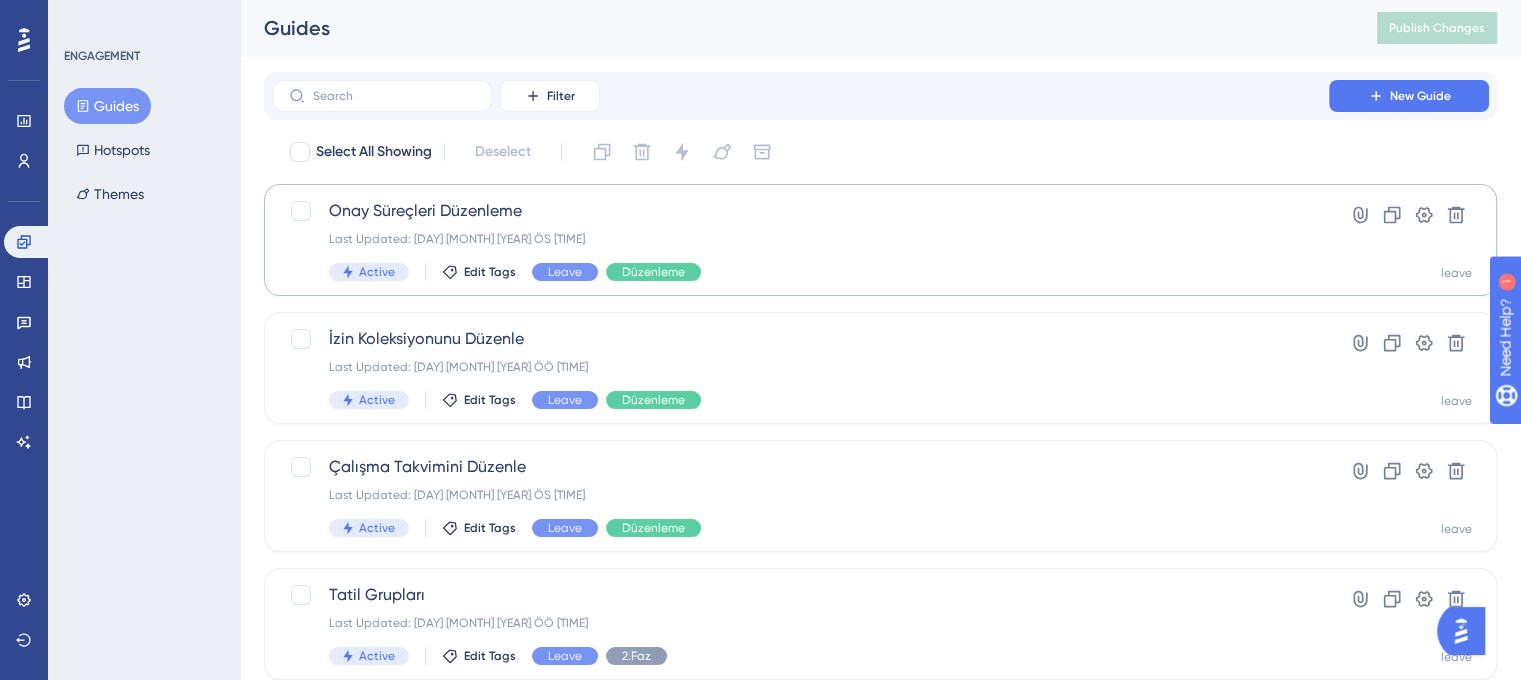 scroll, scrollTop: 0, scrollLeft: 0, axis: both 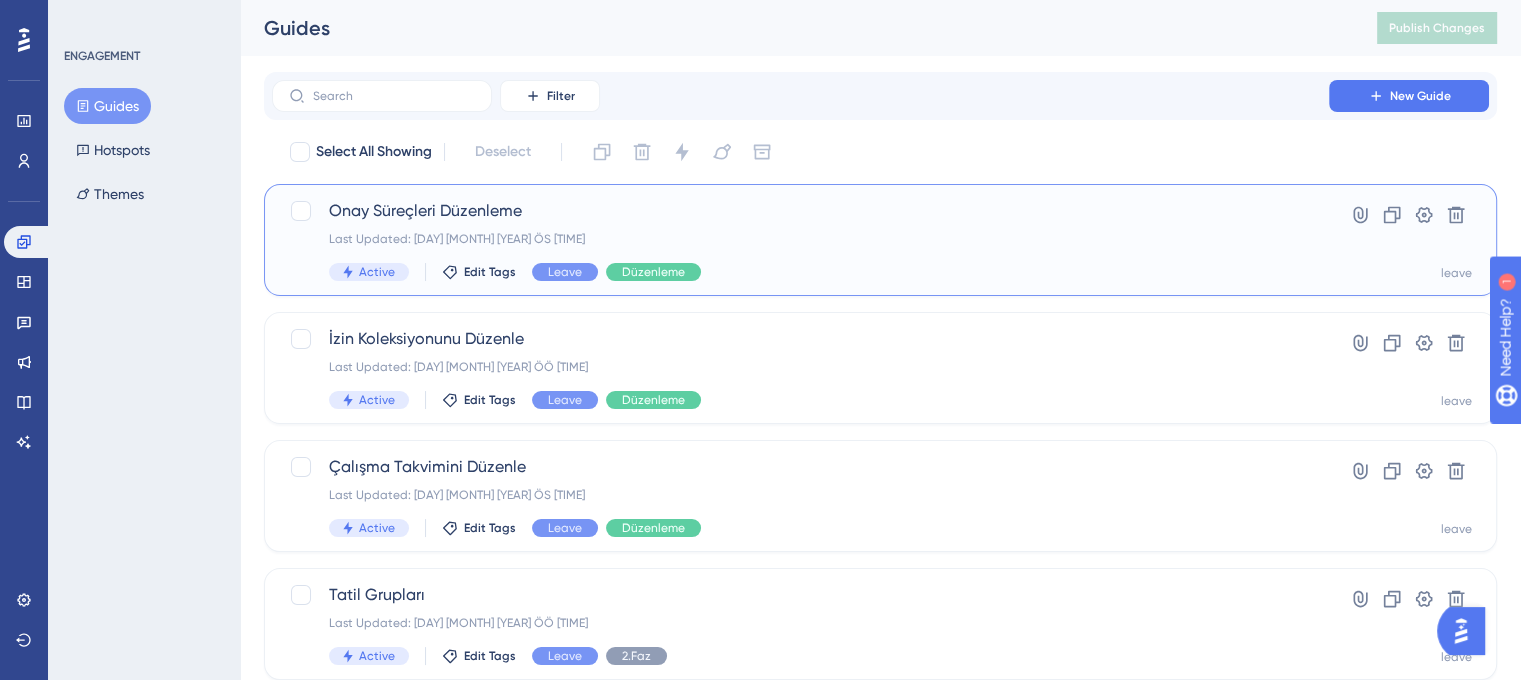 click on "Onay Süreçleri Düzenleme" at bounding box center [800, 211] 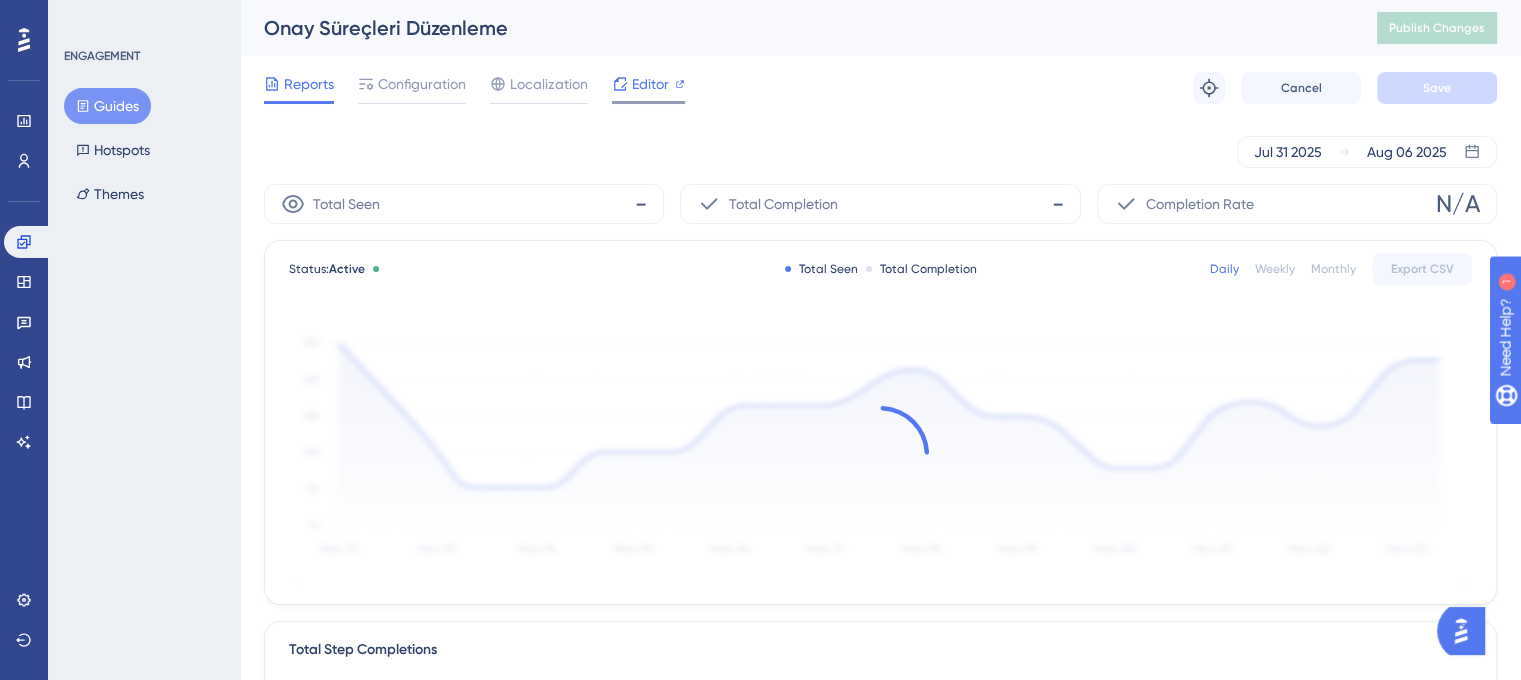 click on "Editor" at bounding box center [650, 84] 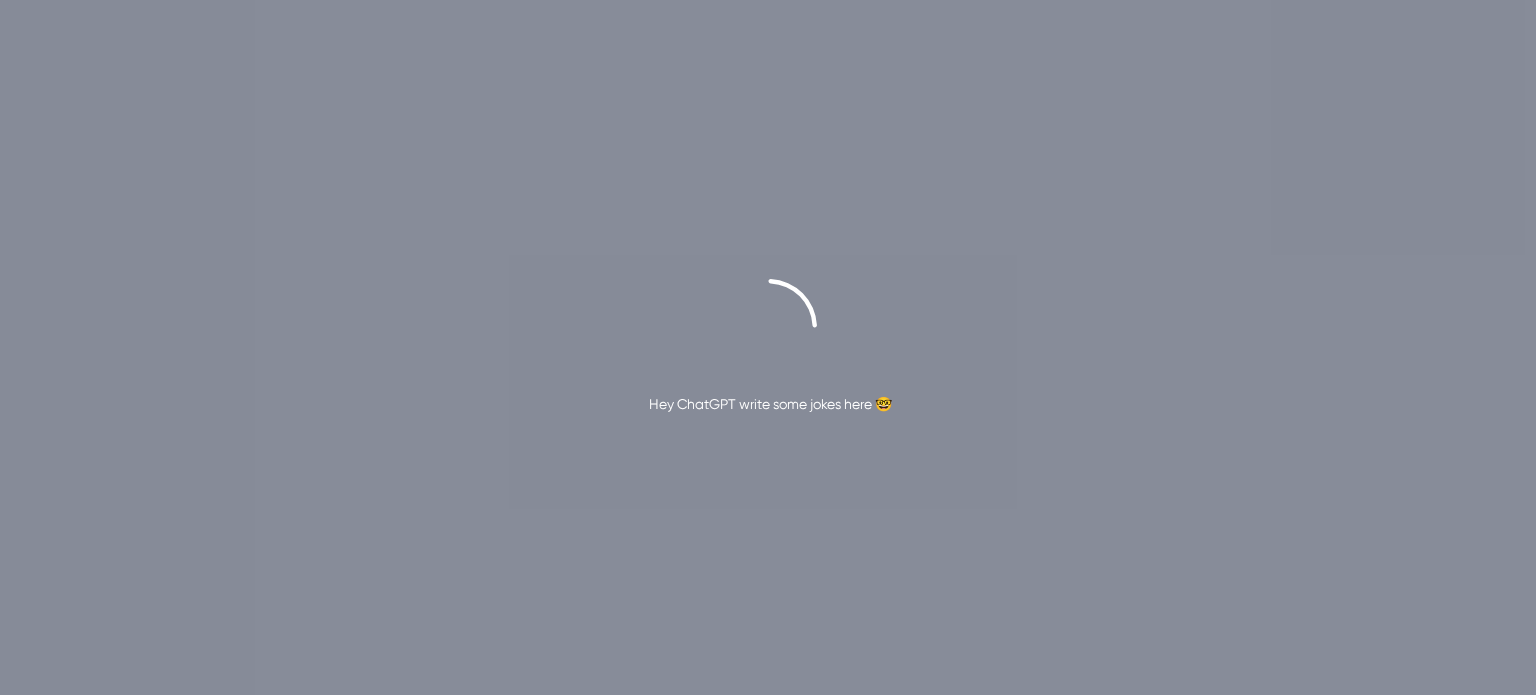 scroll, scrollTop: 0, scrollLeft: 0, axis: both 